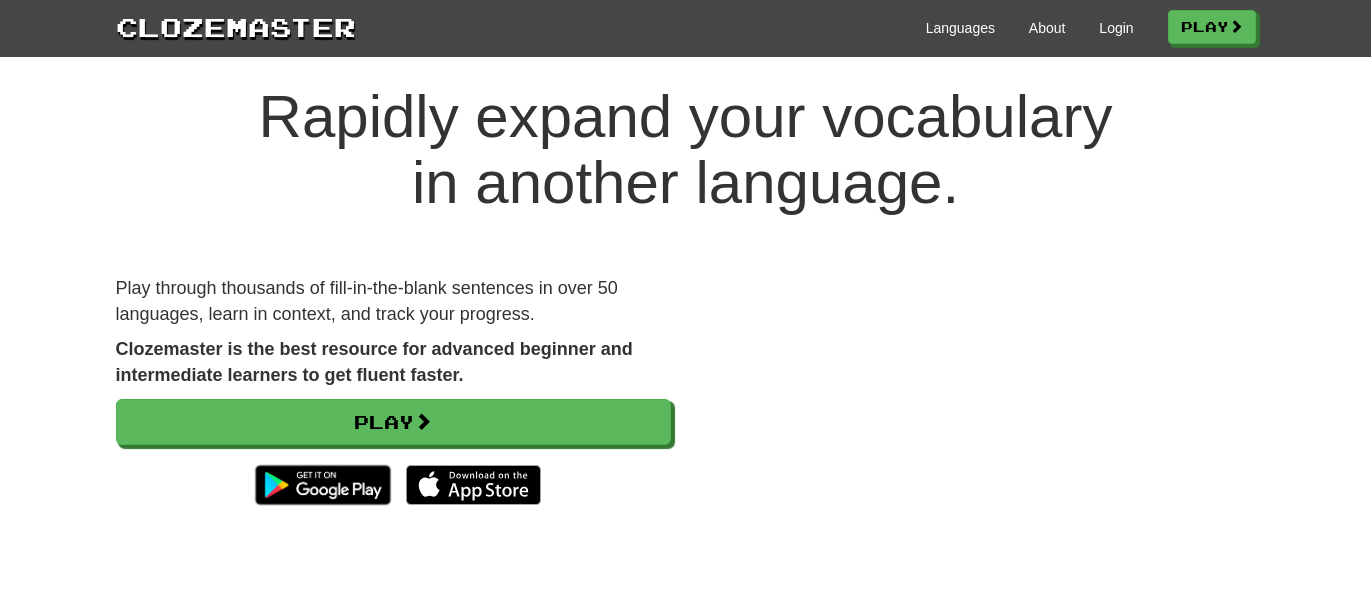 scroll, scrollTop: 0, scrollLeft: 0, axis: both 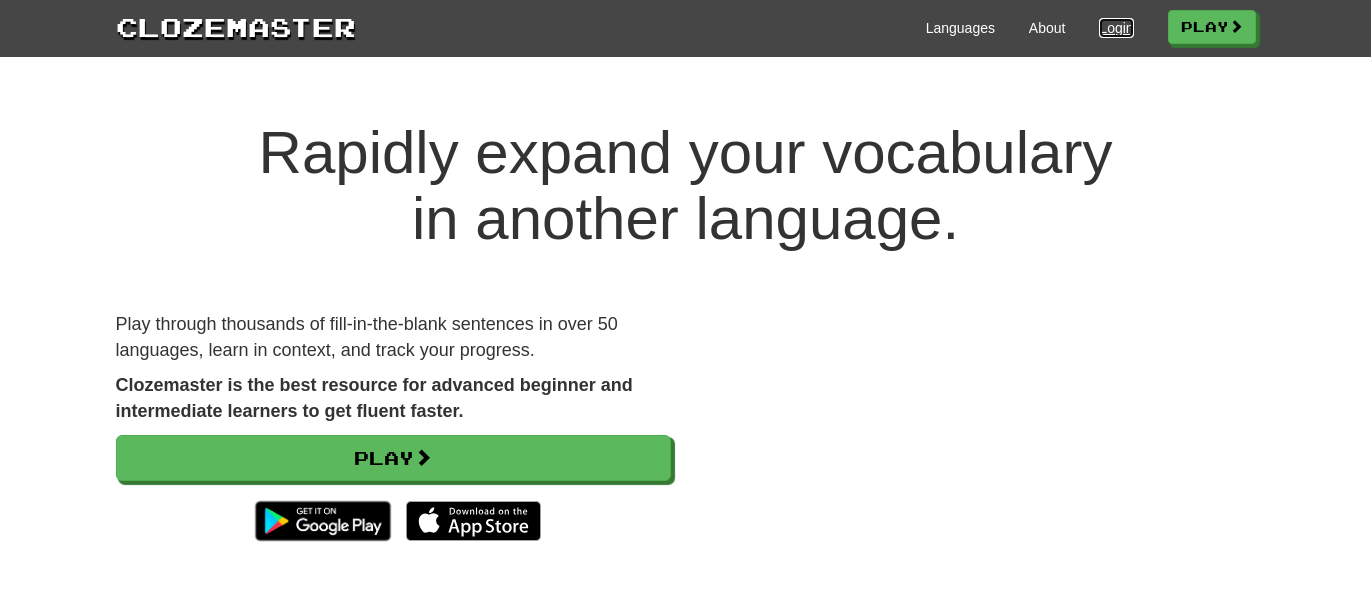 click on "Login" at bounding box center (1116, 28) 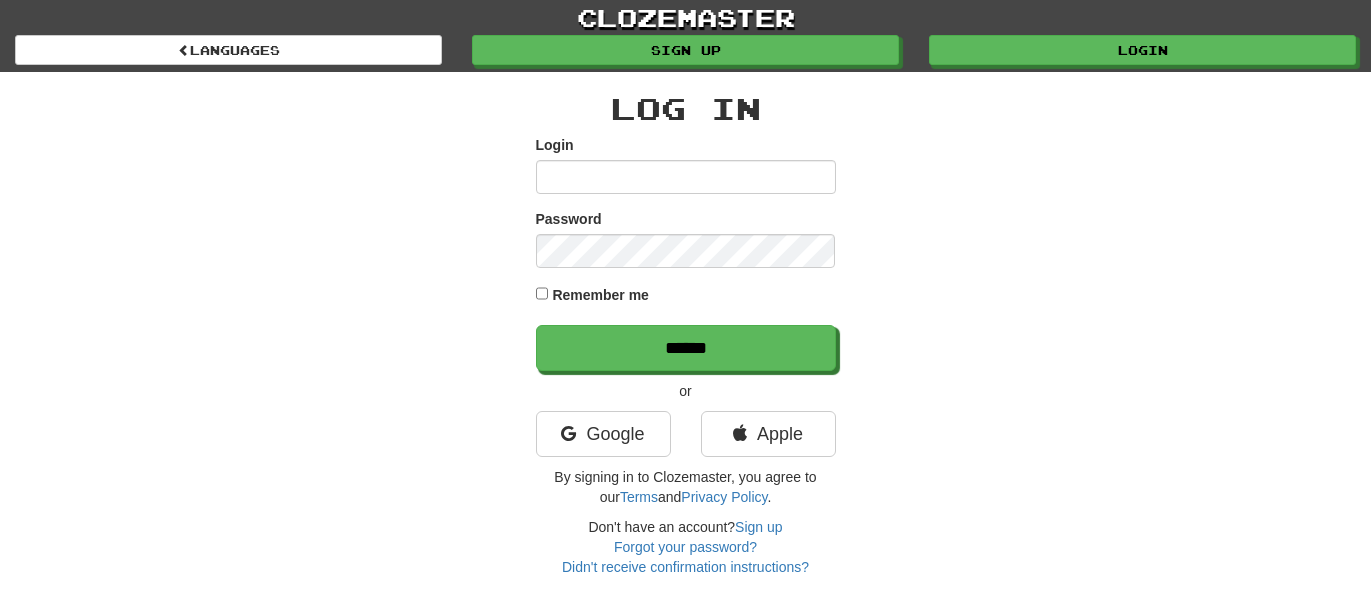scroll, scrollTop: 0, scrollLeft: 0, axis: both 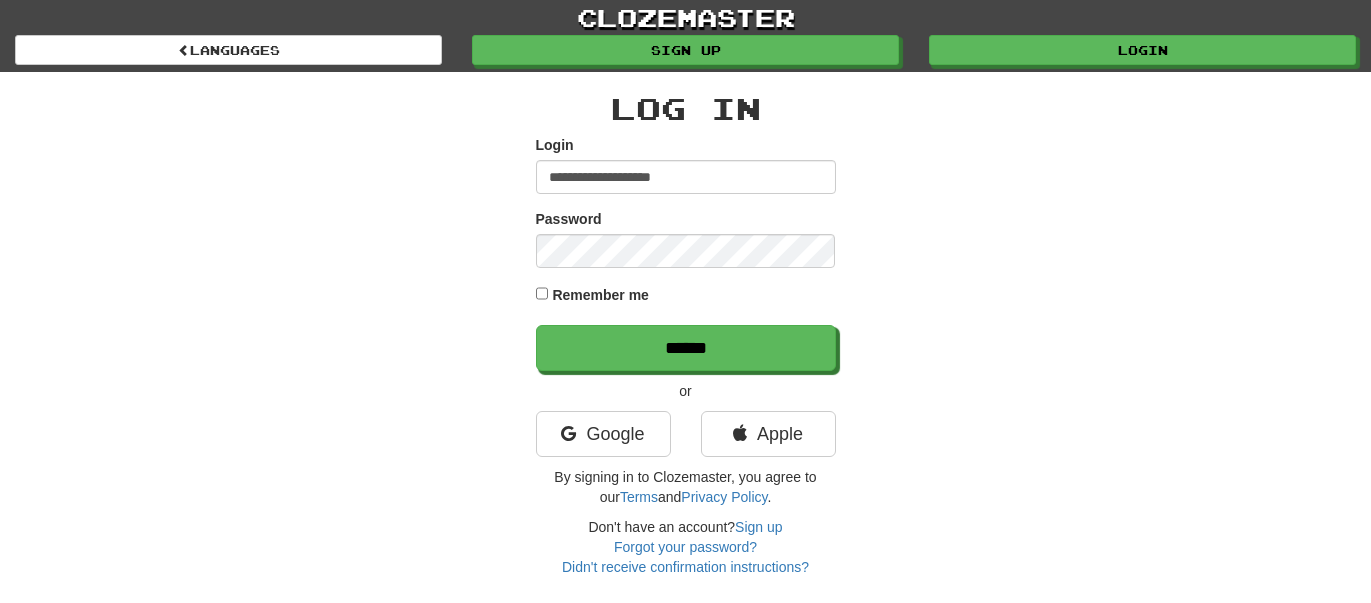 type on "**********" 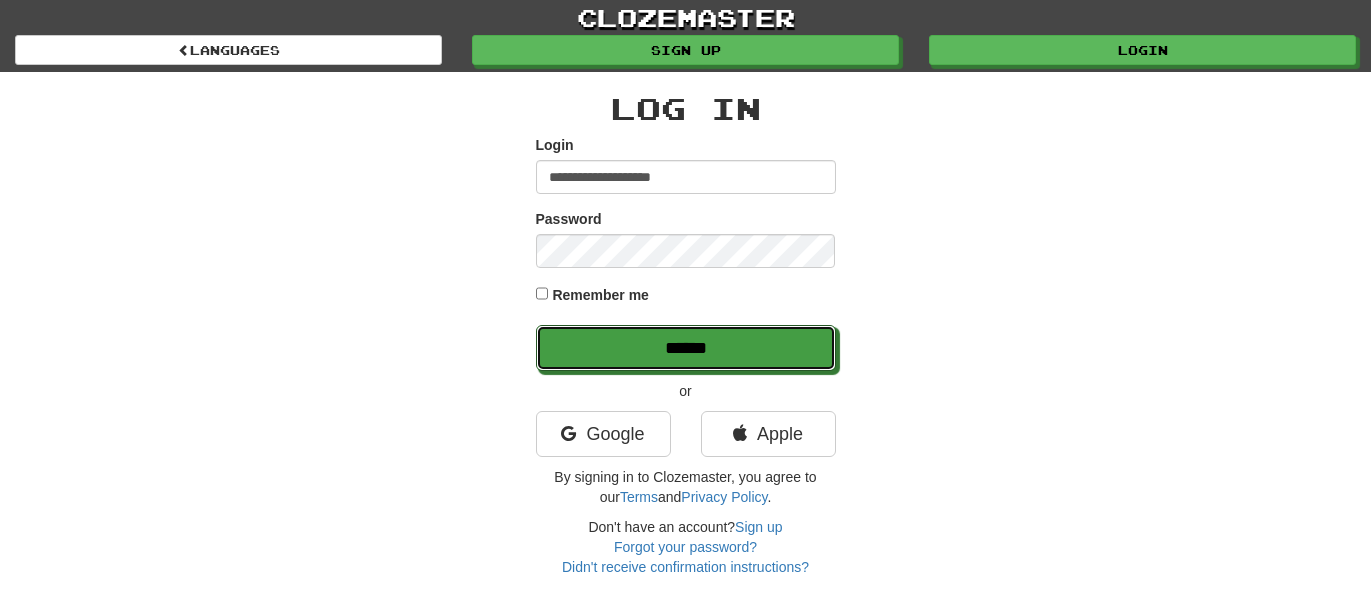 click on "******" at bounding box center [686, 348] 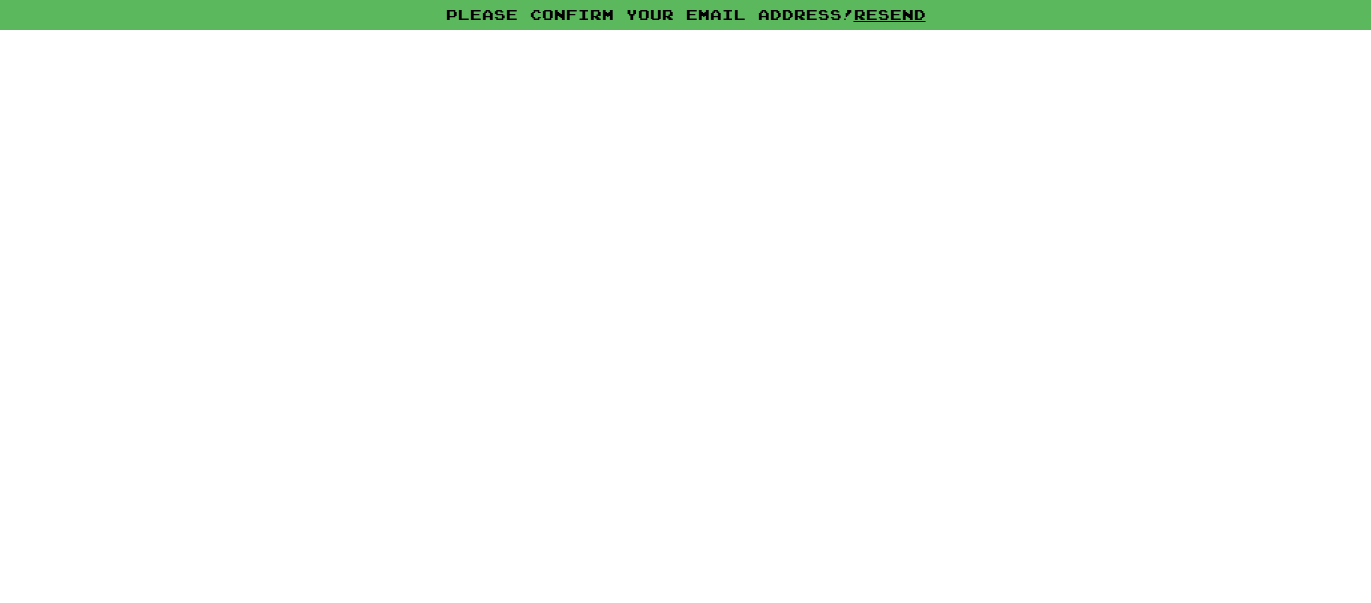 scroll, scrollTop: 0, scrollLeft: 0, axis: both 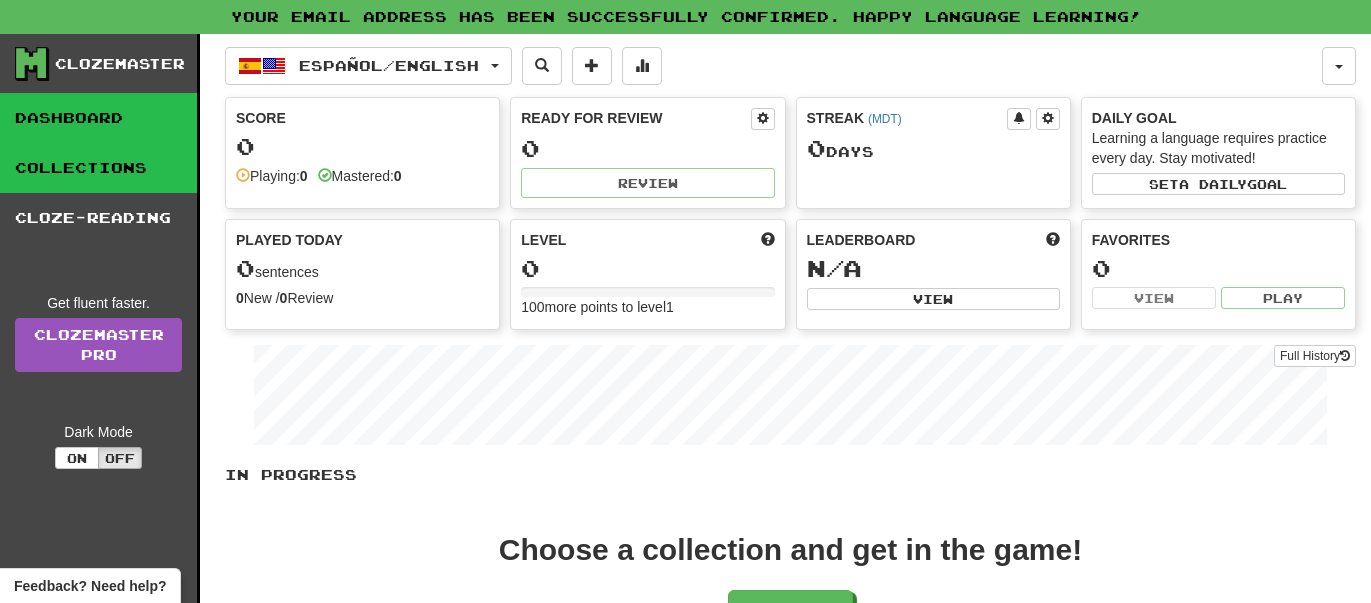 click on "Collections" at bounding box center (98, 168) 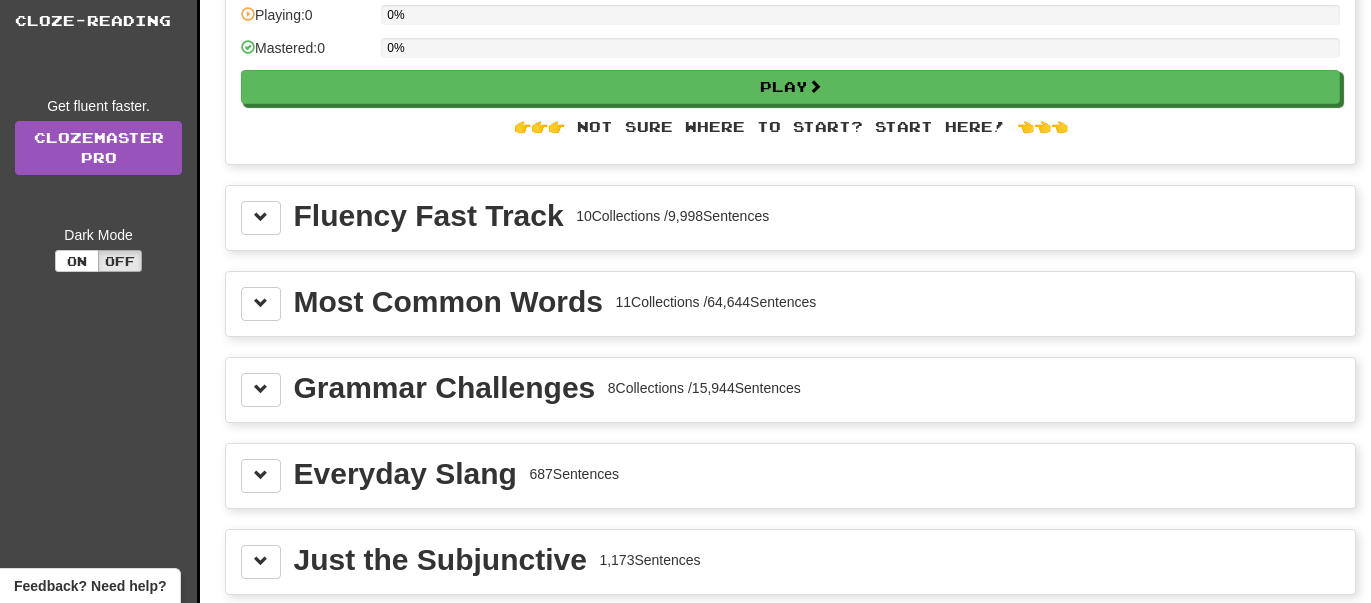 scroll, scrollTop: 199, scrollLeft: 0, axis: vertical 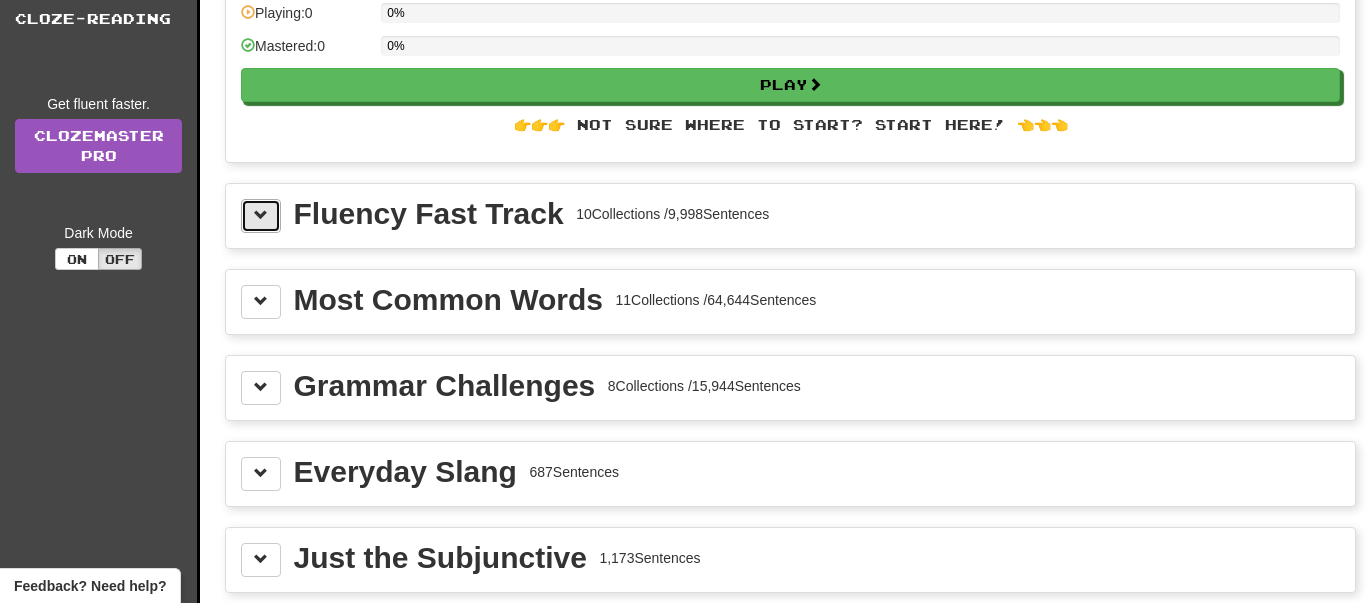click at bounding box center (261, 215) 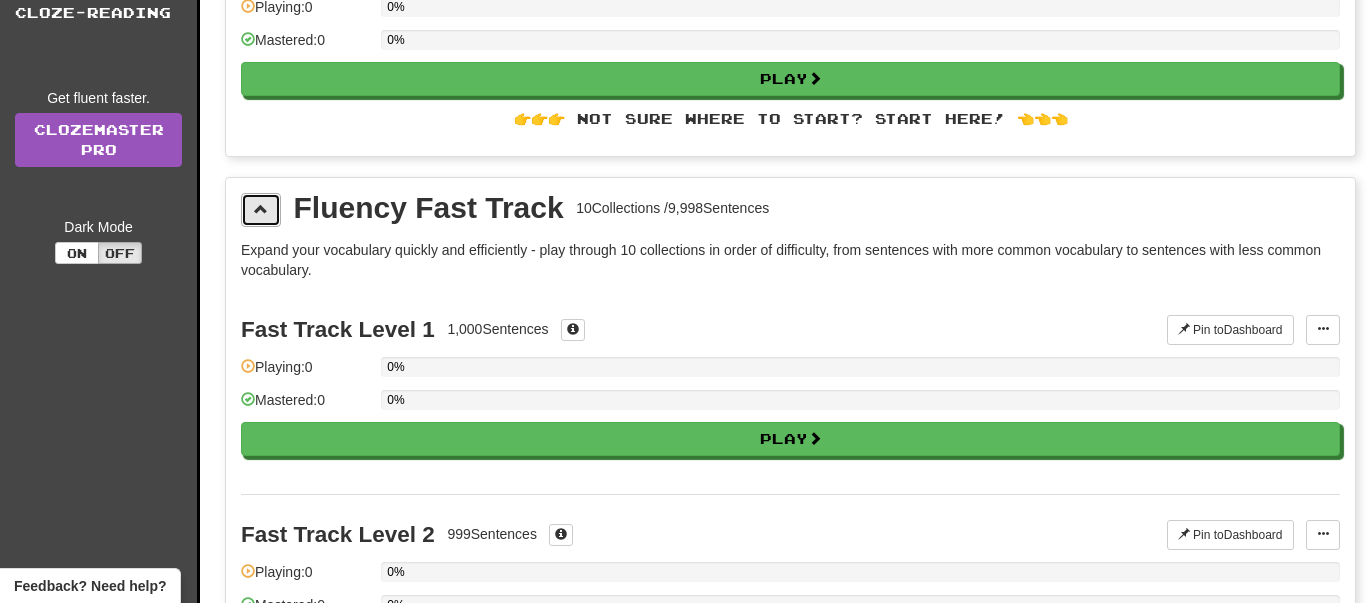 scroll, scrollTop: 204, scrollLeft: 0, axis: vertical 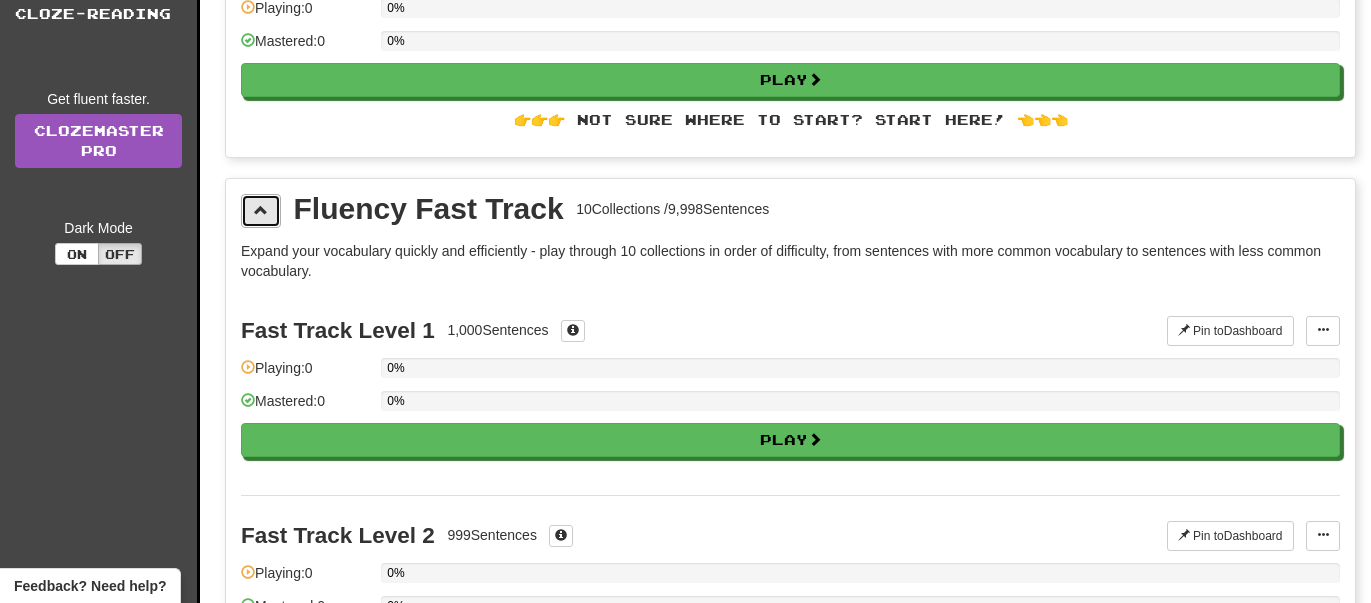 click at bounding box center (261, 210) 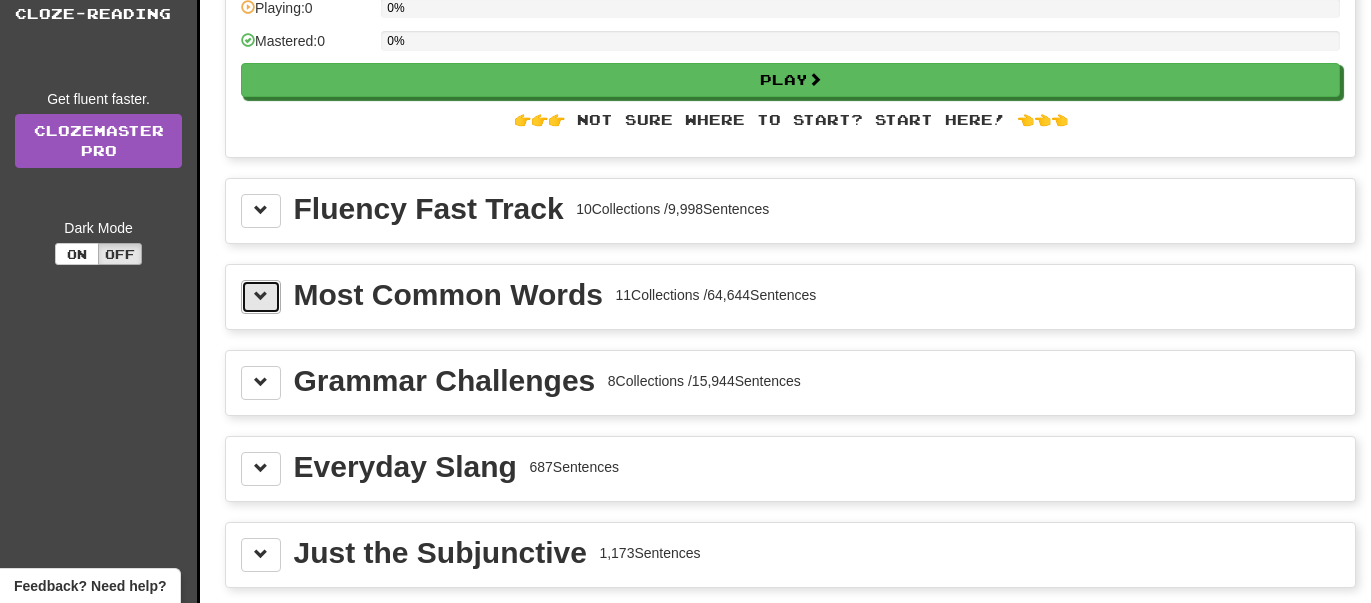 click at bounding box center [261, 297] 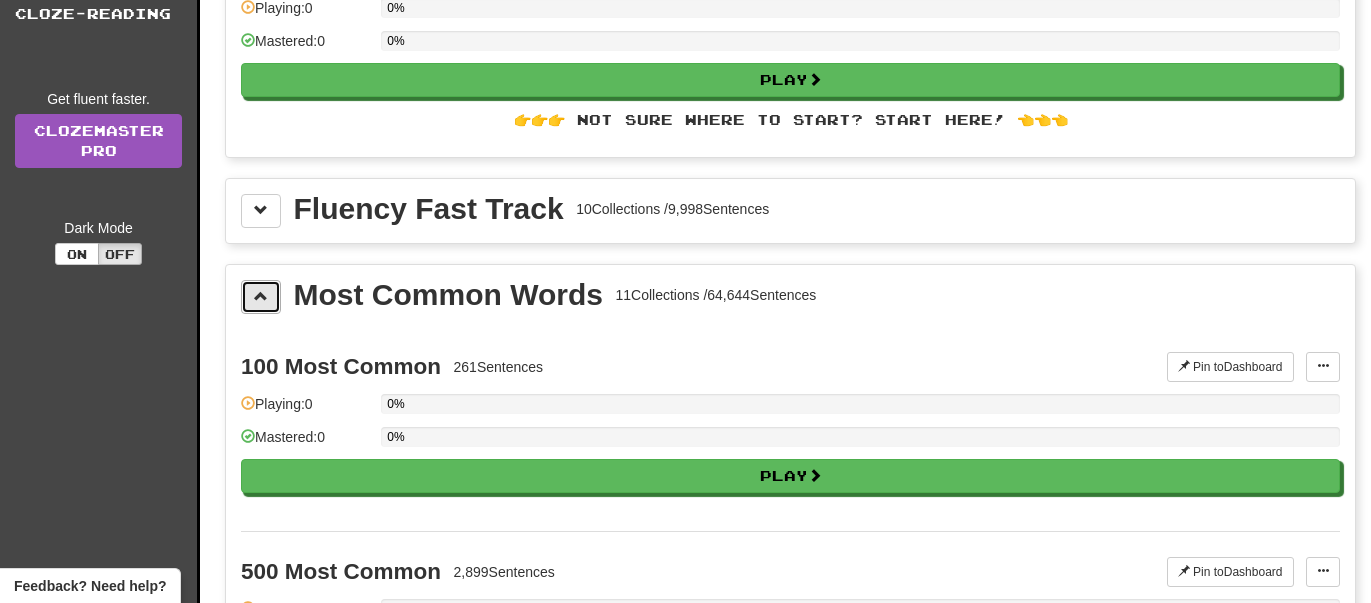 click at bounding box center (261, 297) 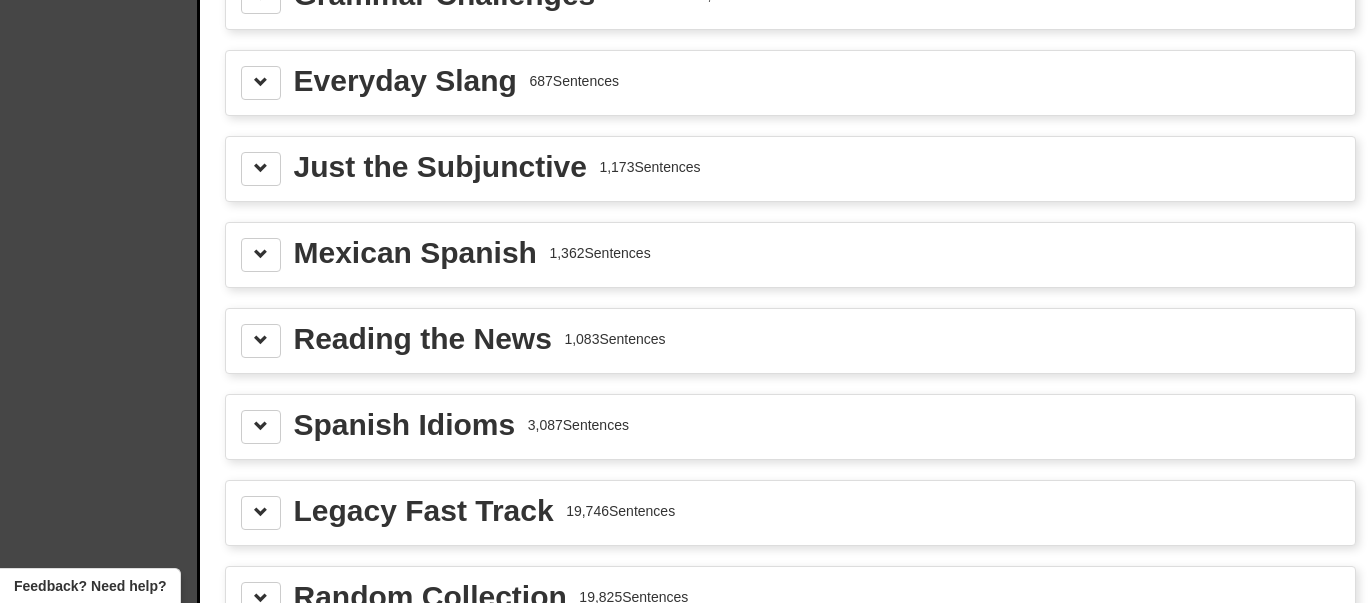 scroll, scrollTop: 595, scrollLeft: 0, axis: vertical 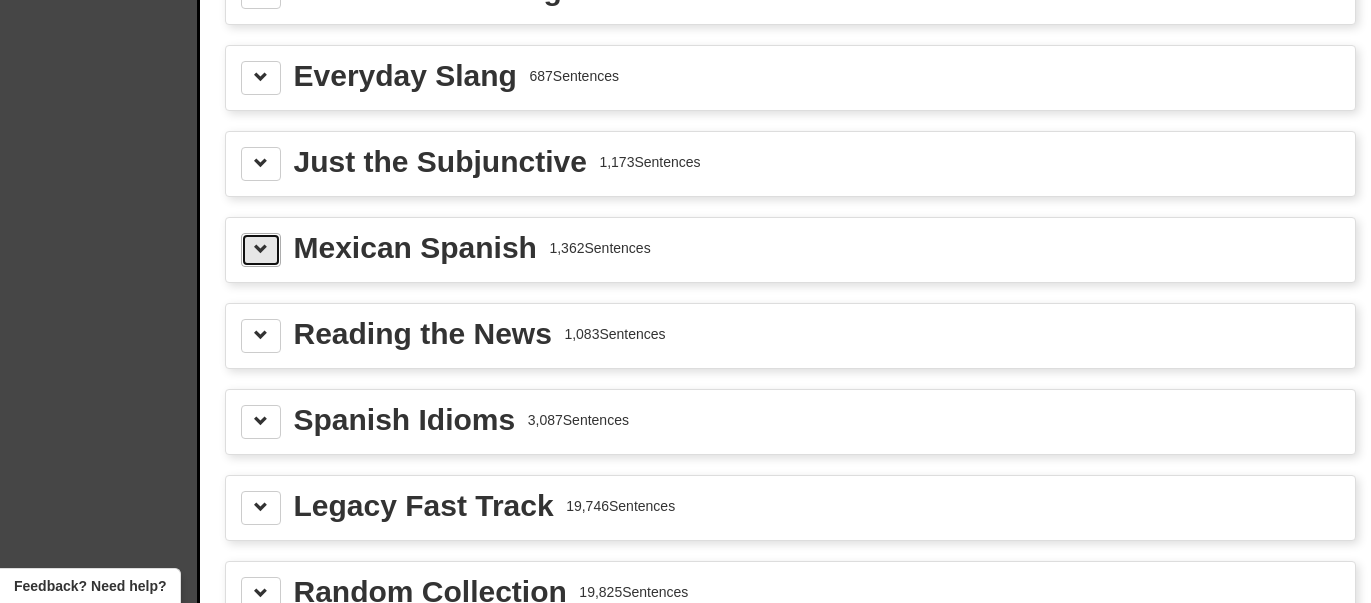 click at bounding box center (261, 250) 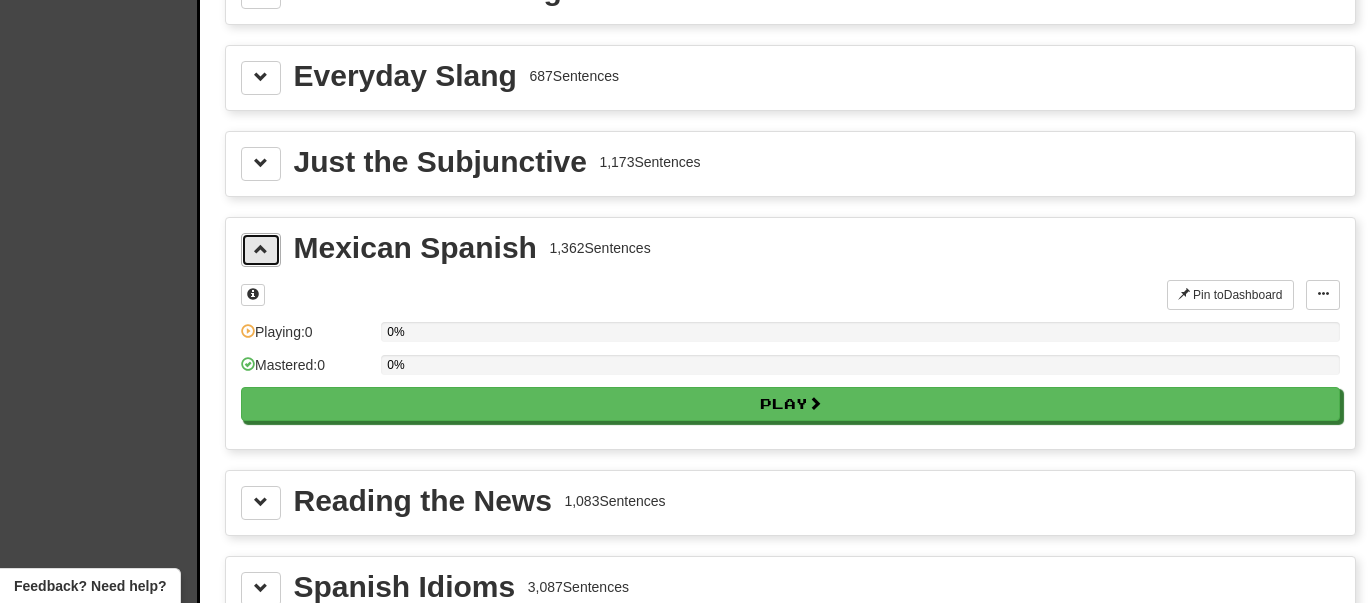 click at bounding box center (261, 250) 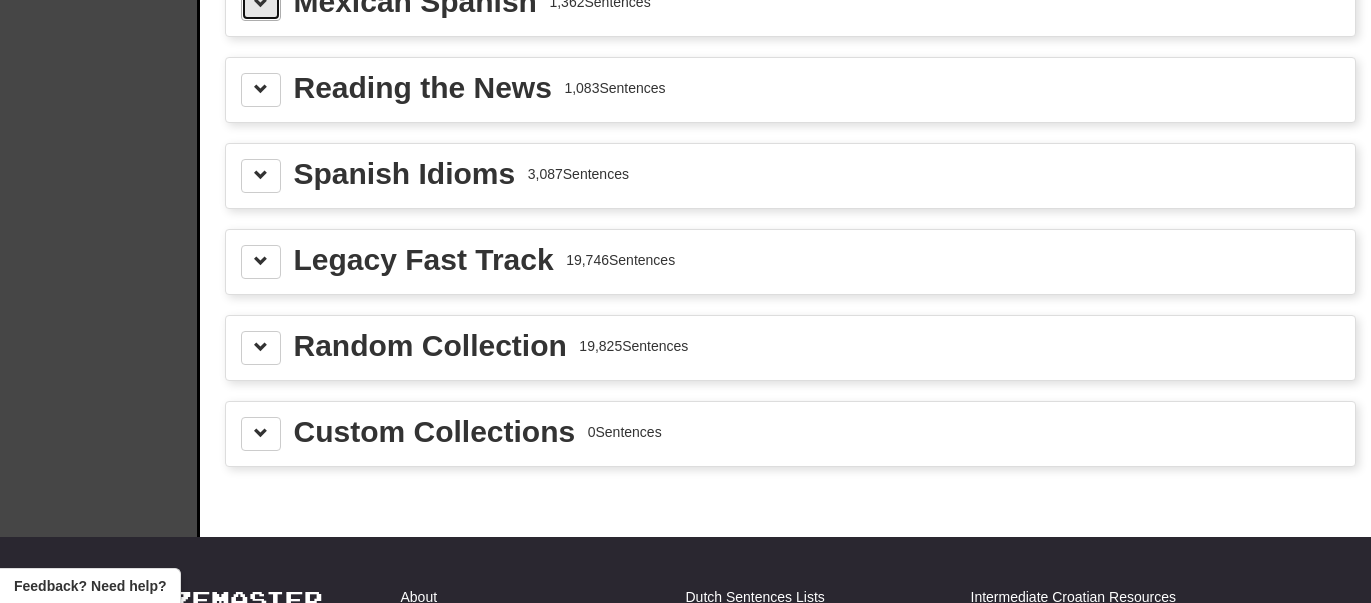 scroll, scrollTop: 832, scrollLeft: 0, axis: vertical 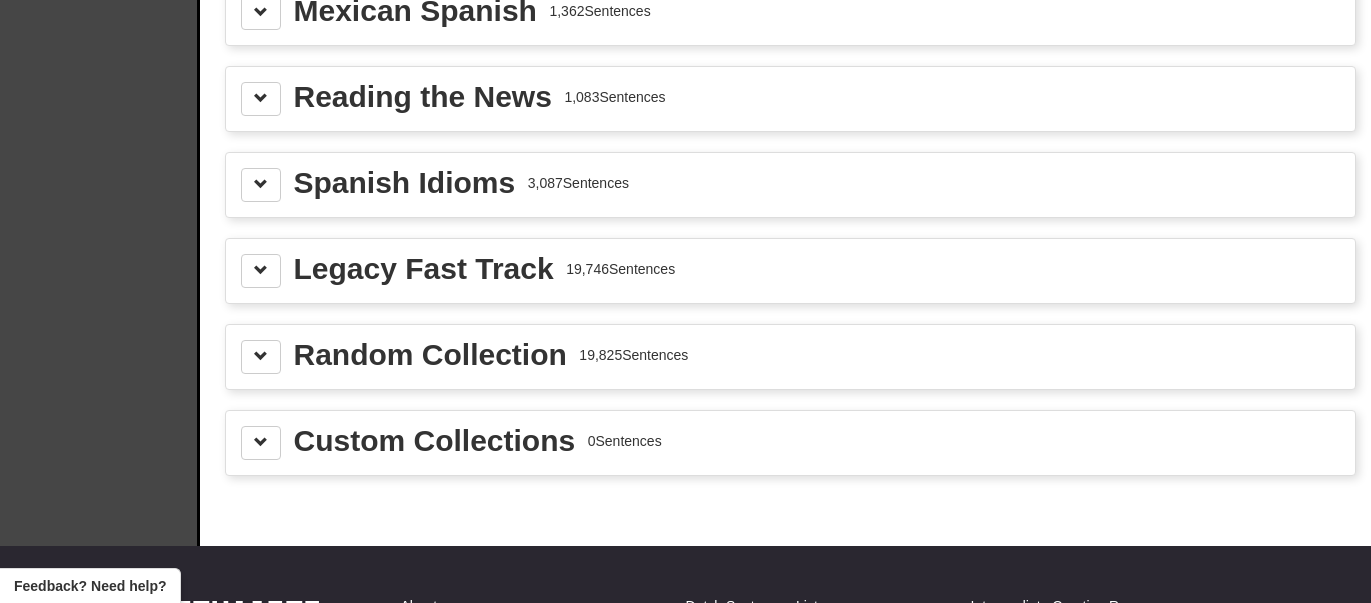 click on "Custom Collections 0  Sentences" at bounding box center (790, 443) 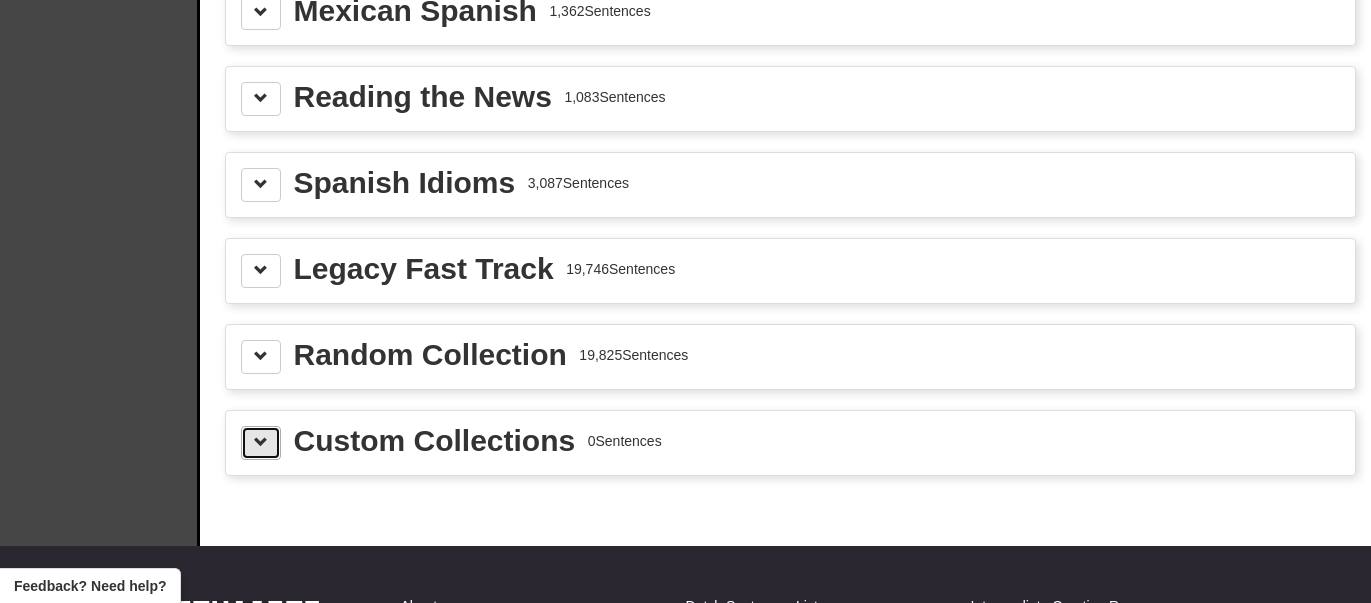 click at bounding box center (261, 442) 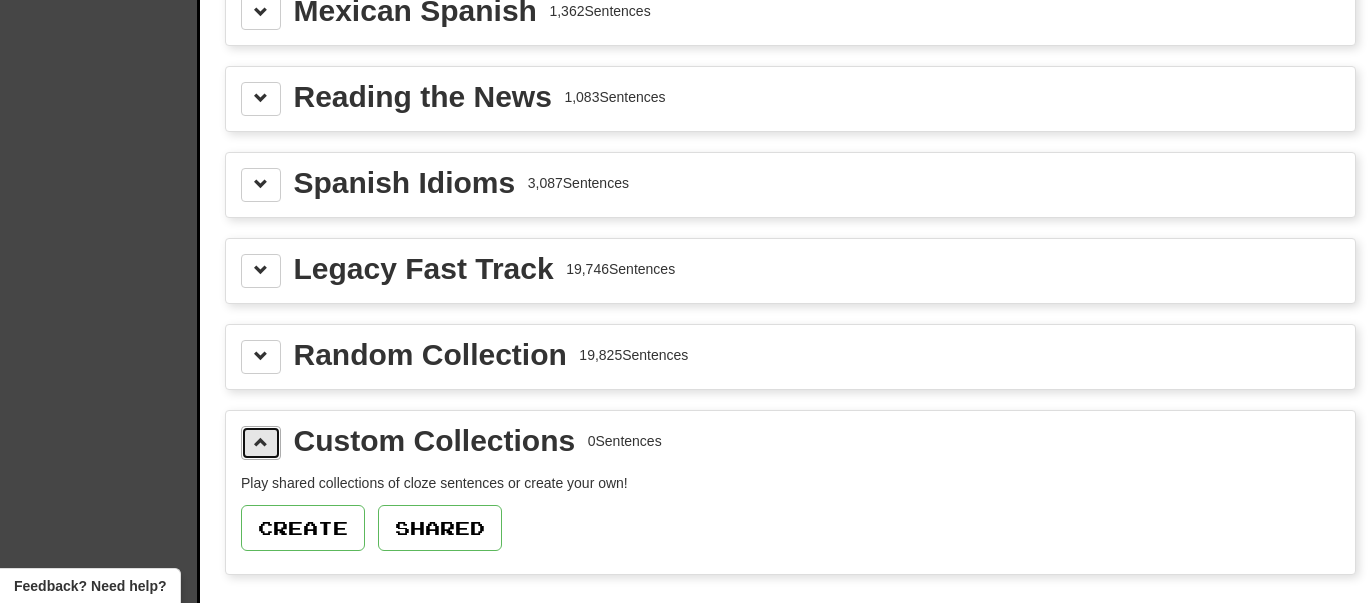 click at bounding box center (261, 442) 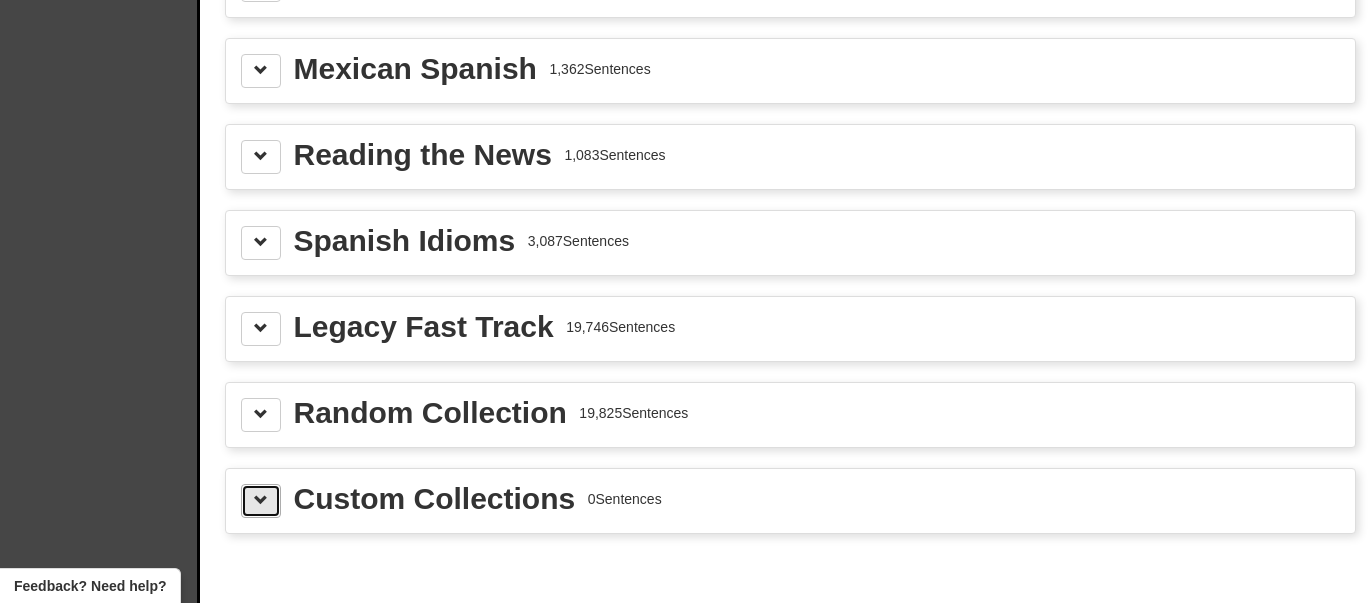 scroll, scrollTop: 773, scrollLeft: 0, axis: vertical 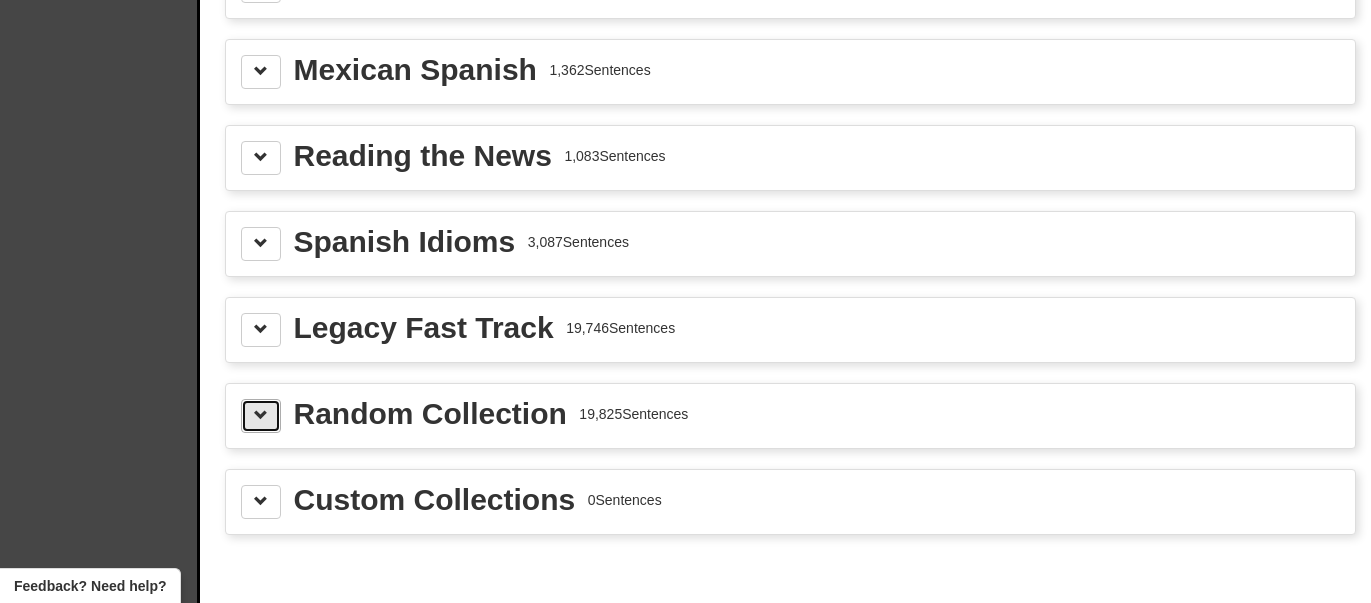 click at bounding box center [261, 415] 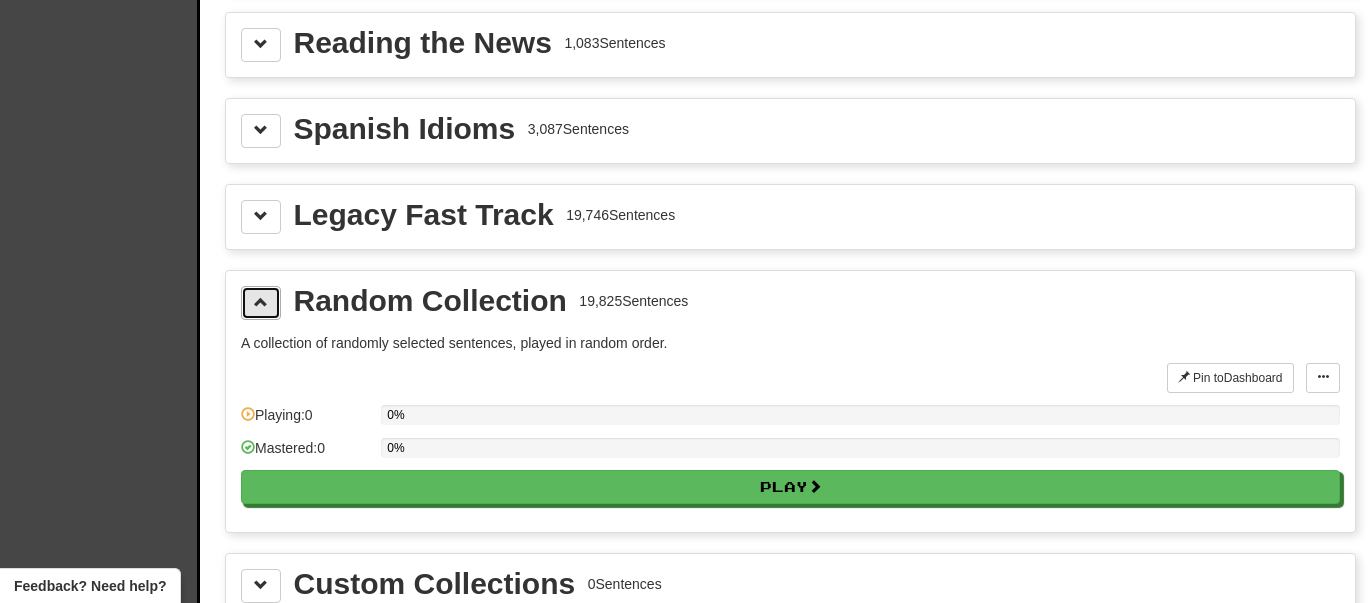 scroll, scrollTop: 850, scrollLeft: 0, axis: vertical 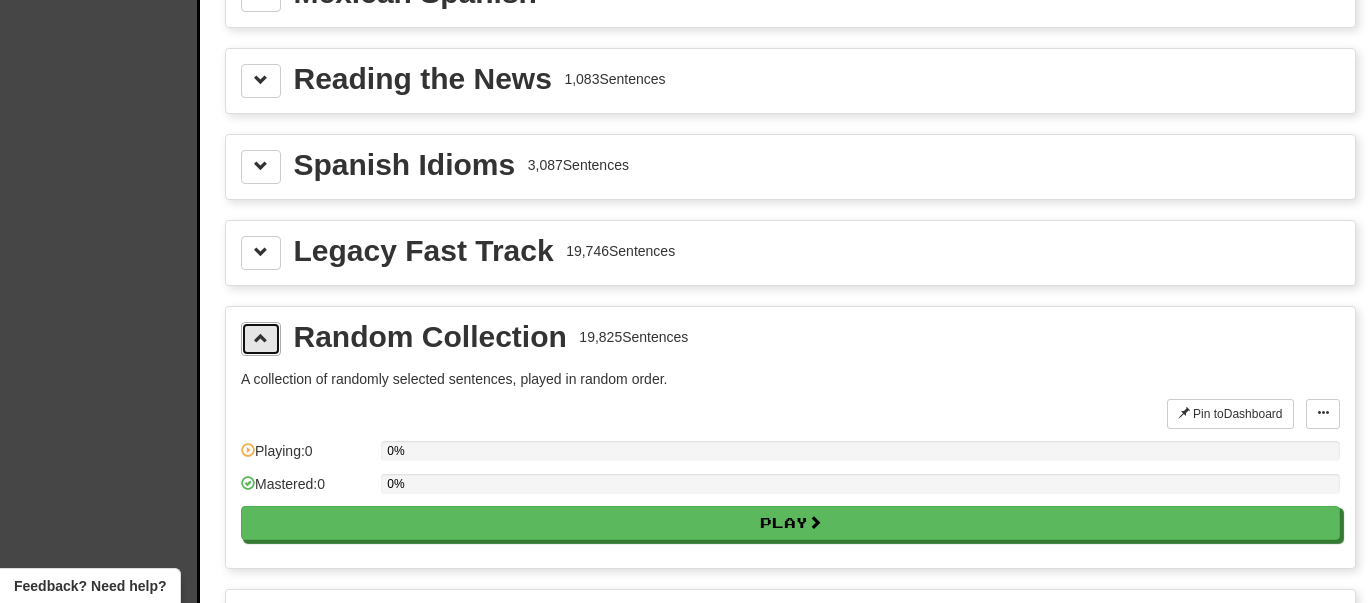click at bounding box center [261, 338] 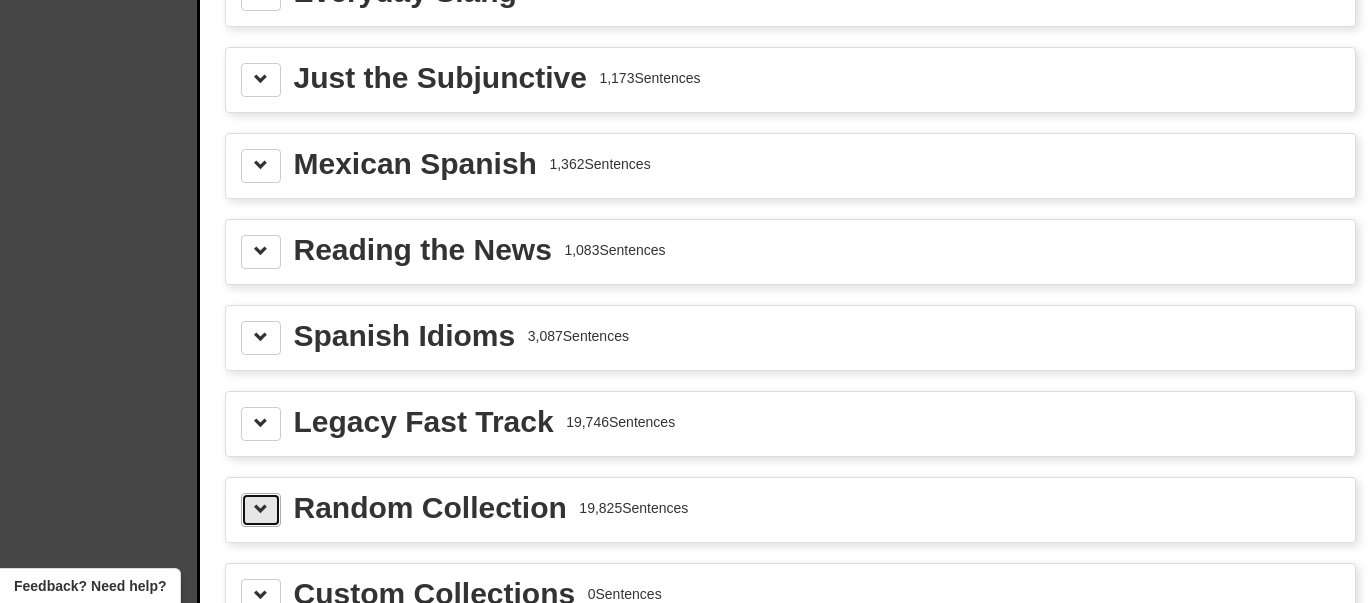 scroll, scrollTop: 678, scrollLeft: 0, axis: vertical 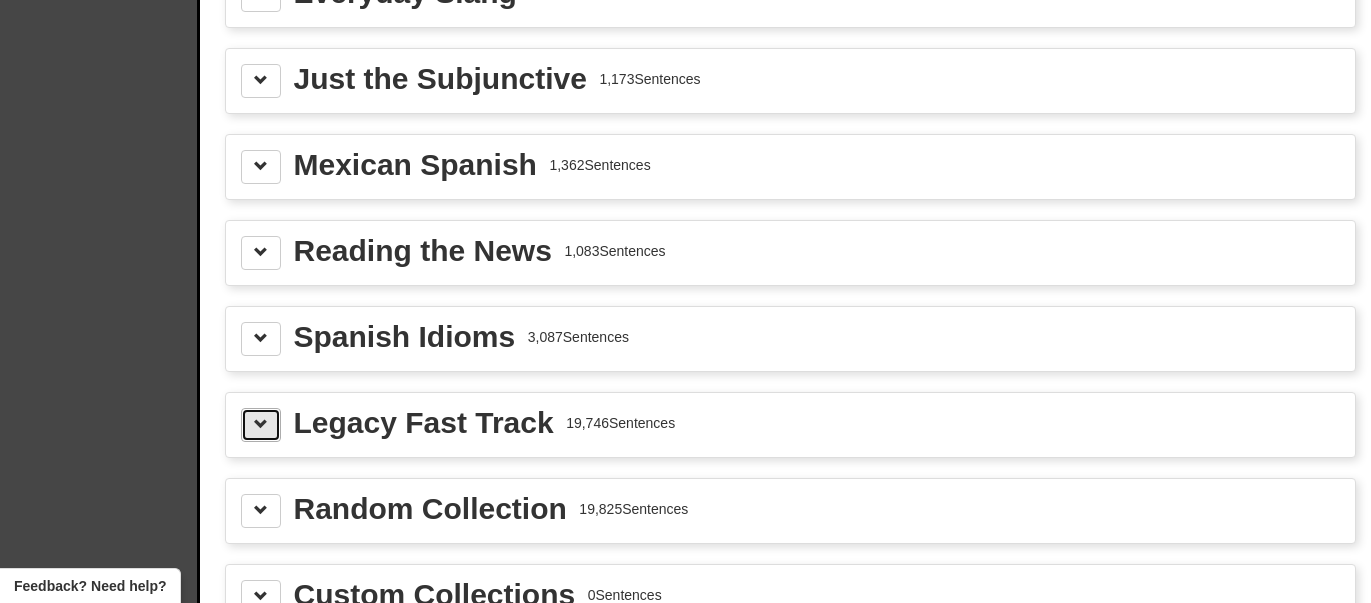 click at bounding box center [261, 425] 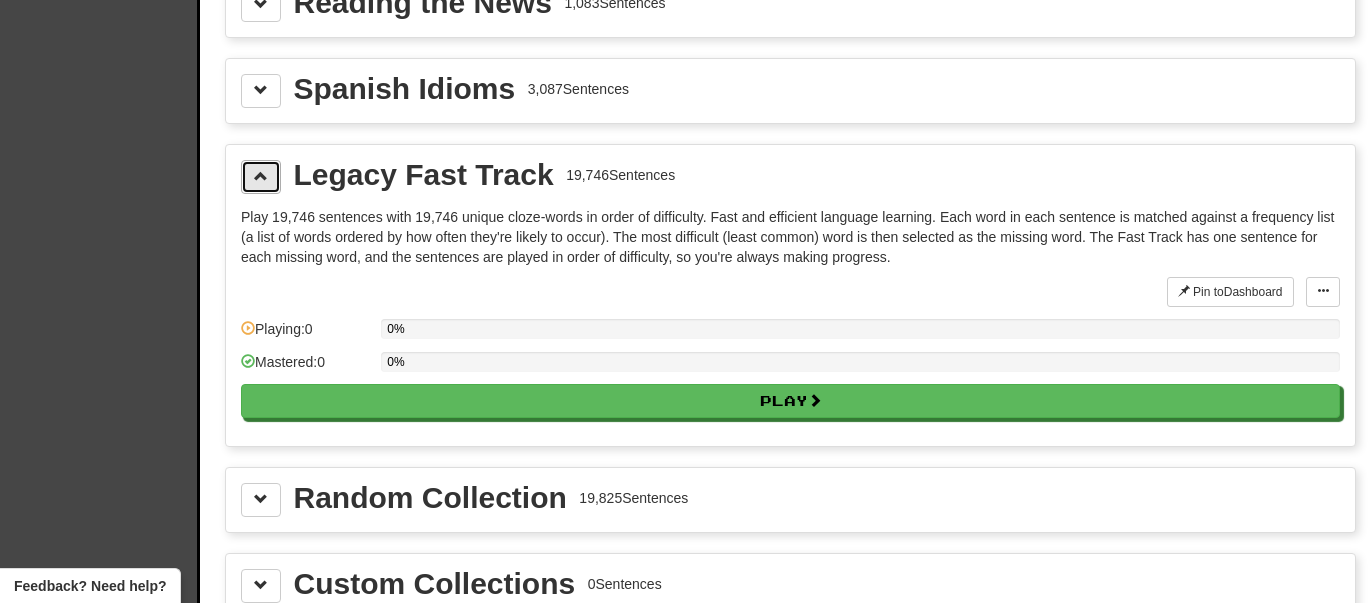 scroll, scrollTop: 928, scrollLeft: 0, axis: vertical 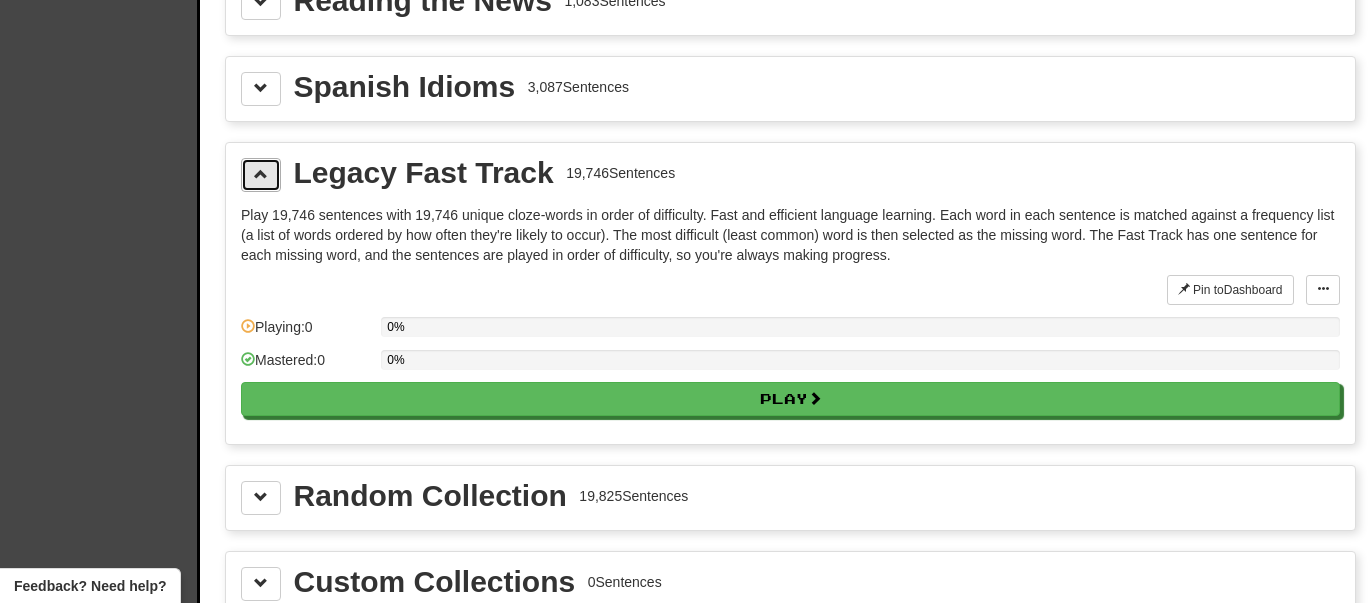 click at bounding box center [261, 174] 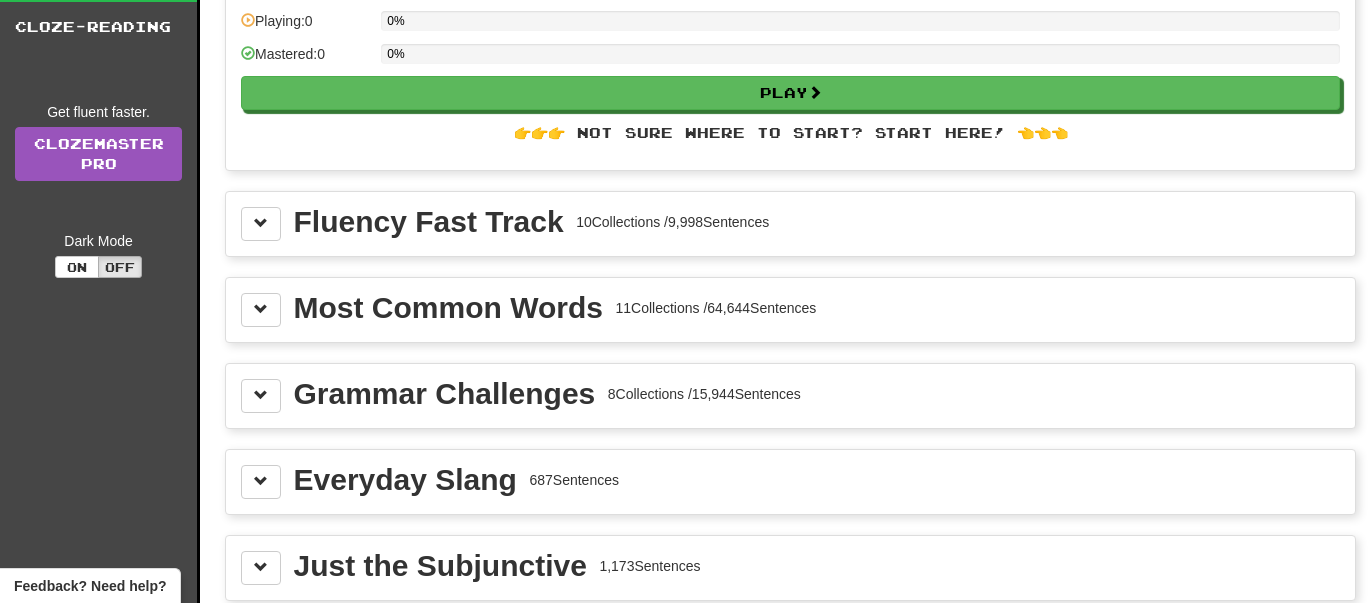 scroll, scrollTop: 192, scrollLeft: 0, axis: vertical 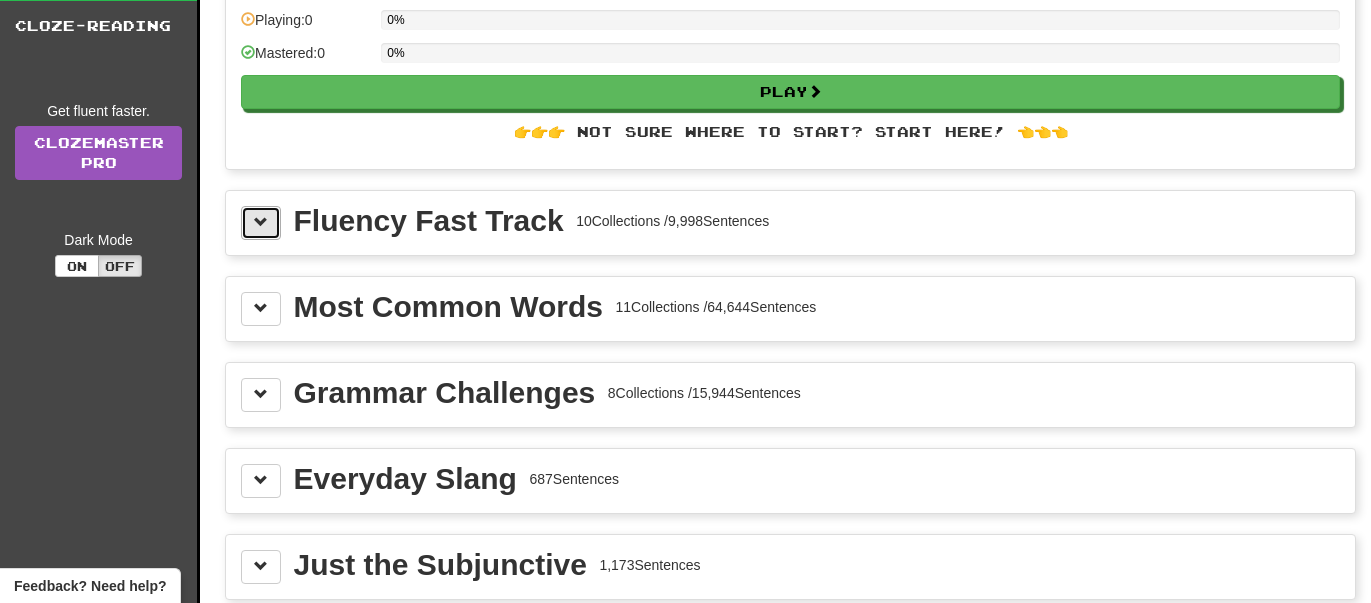click at bounding box center (261, 223) 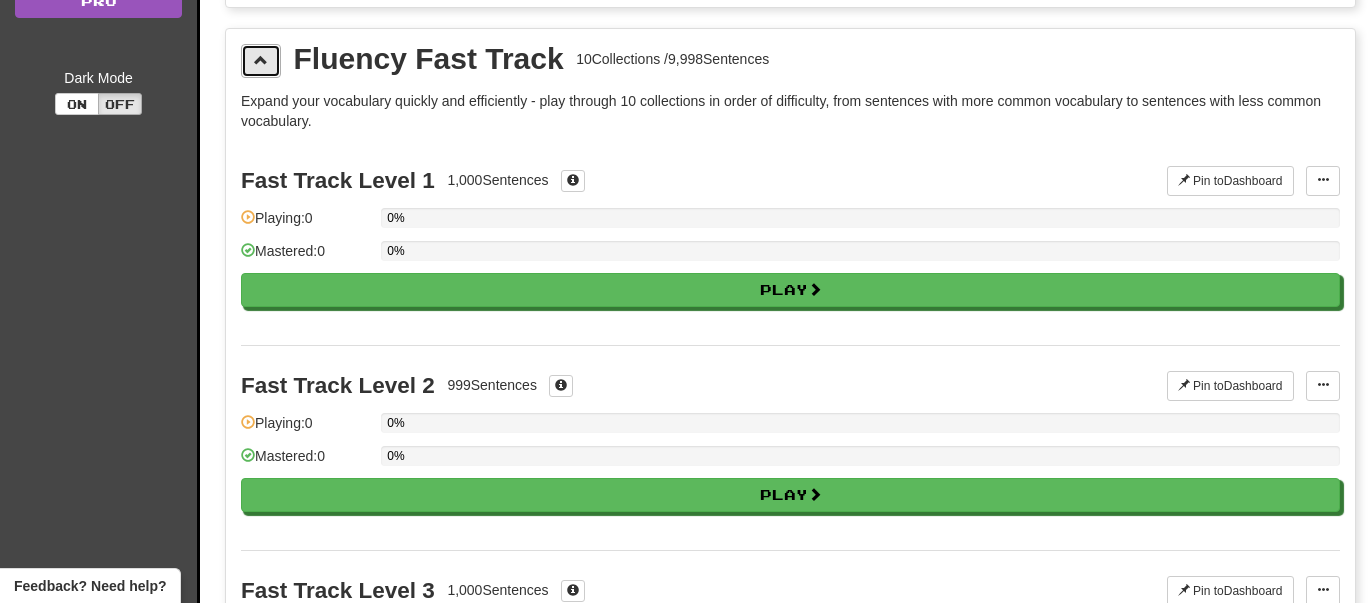 scroll, scrollTop: 359, scrollLeft: 0, axis: vertical 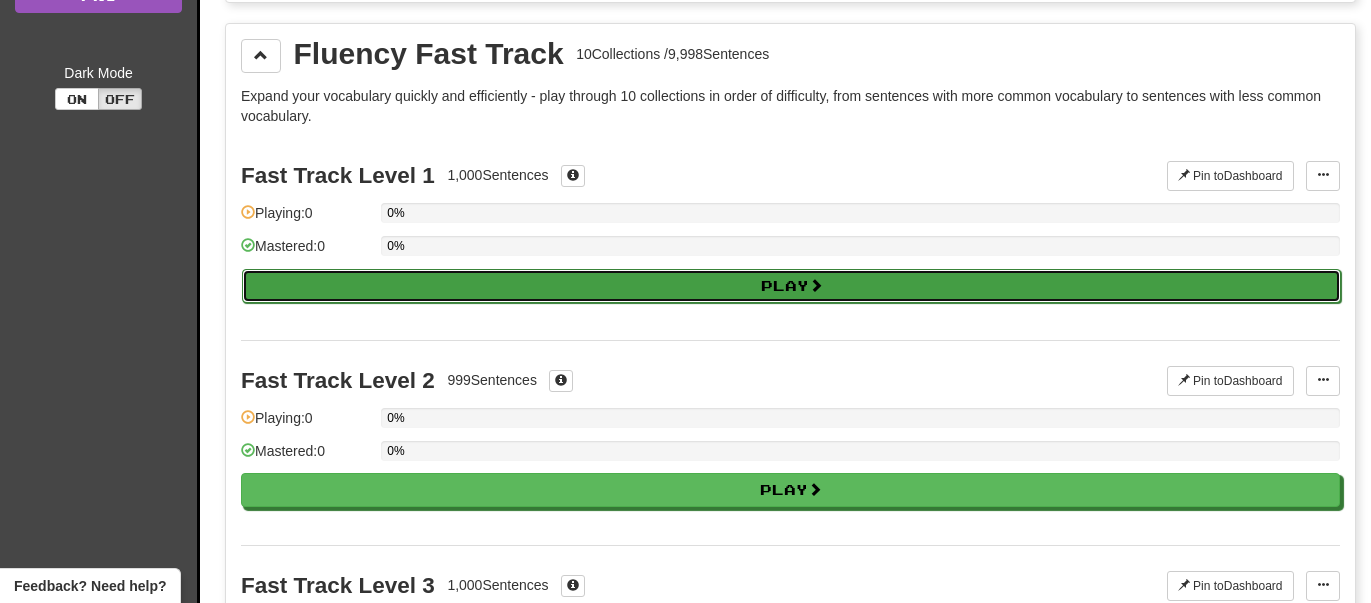 click on "Play" at bounding box center [791, 286] 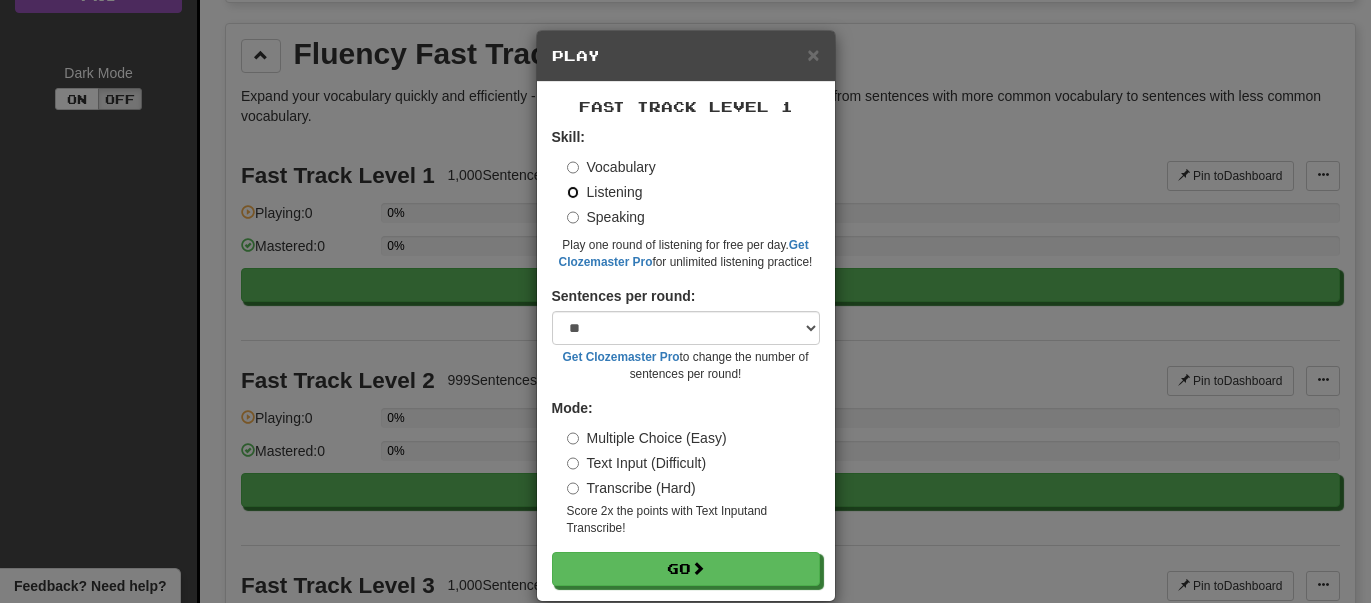scroll, scrollTop: 29, scrollLeft: 0, axis: vertical 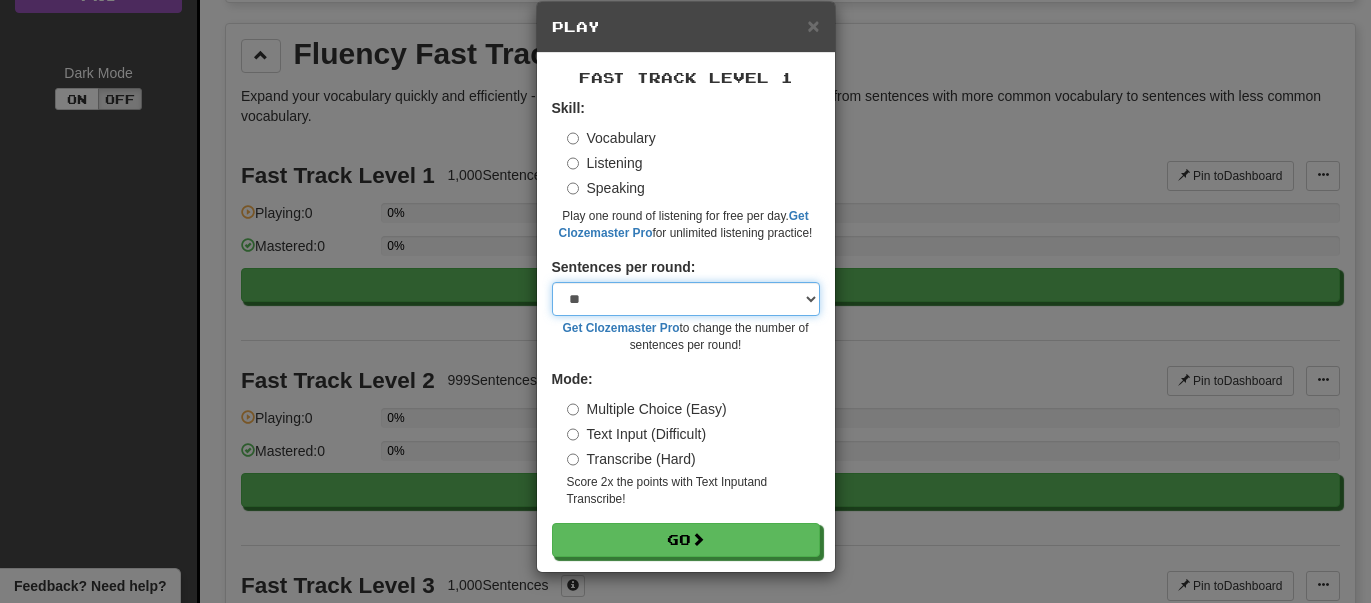 click on "* ** ** ** ** ** *** ********" at bounding box center [686, 299] 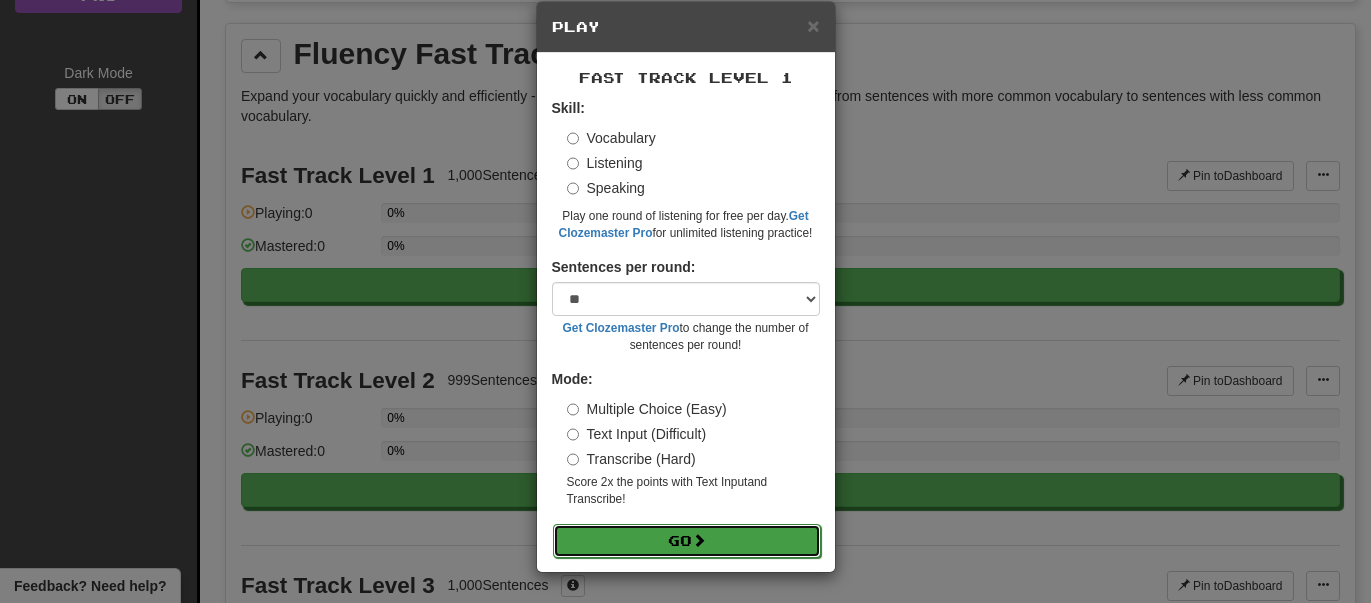 click on "Go" at bounding box center (687, 541) 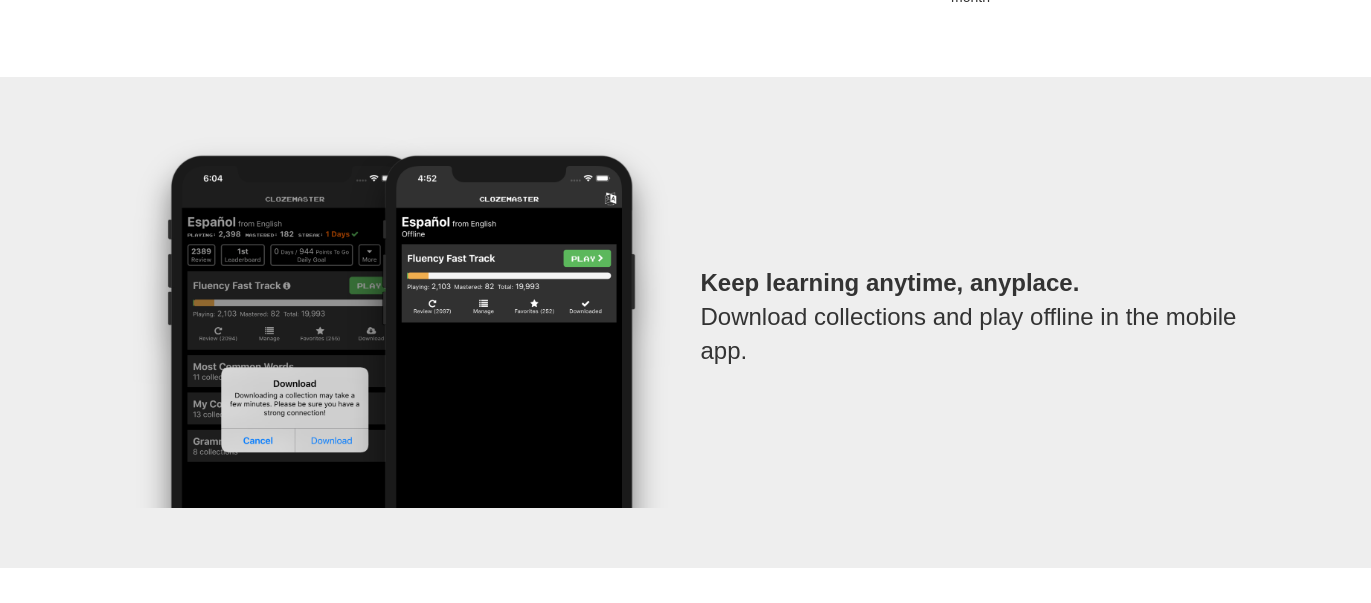 scroll, scrollTop: 0, scrollLeft: 0, axis: both 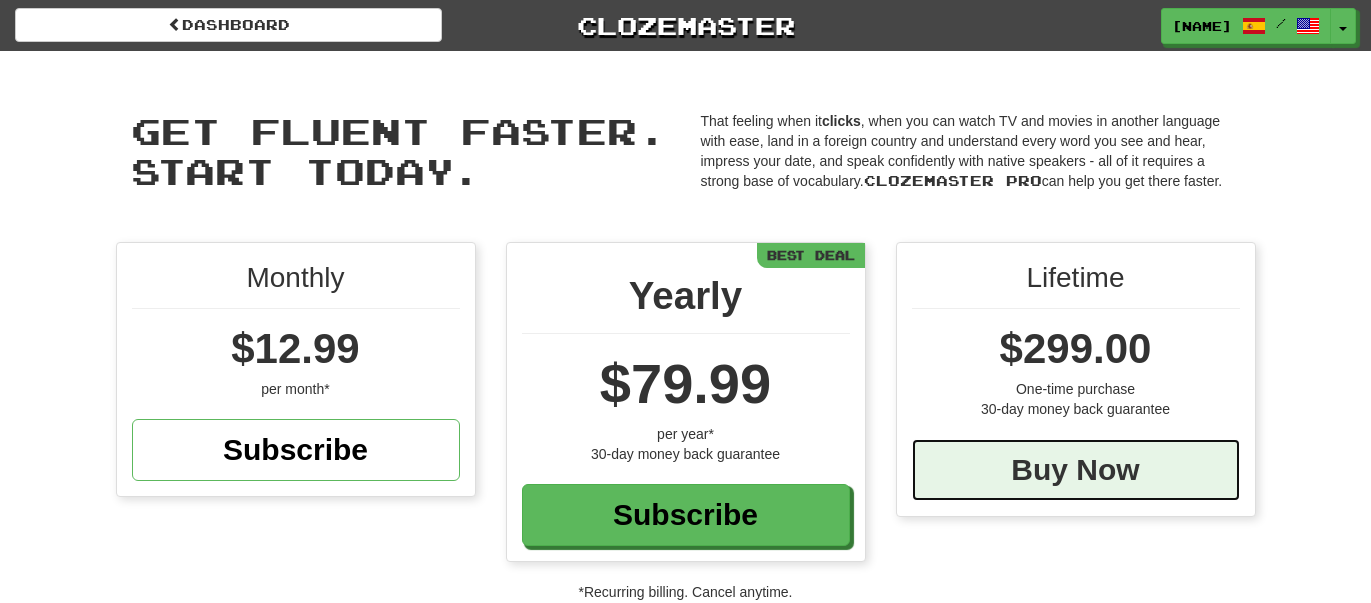 click on "Buy Now" at bounding box center (1076, 470) 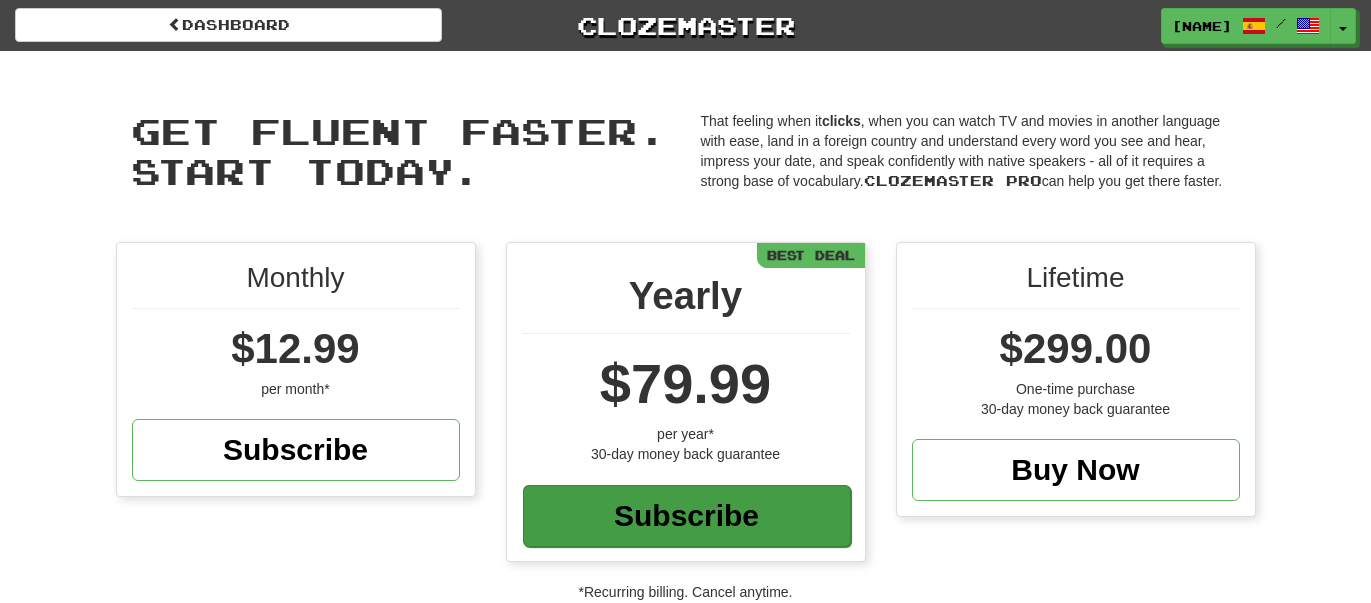click on "Subscribe" at bounding box center [687, 516] 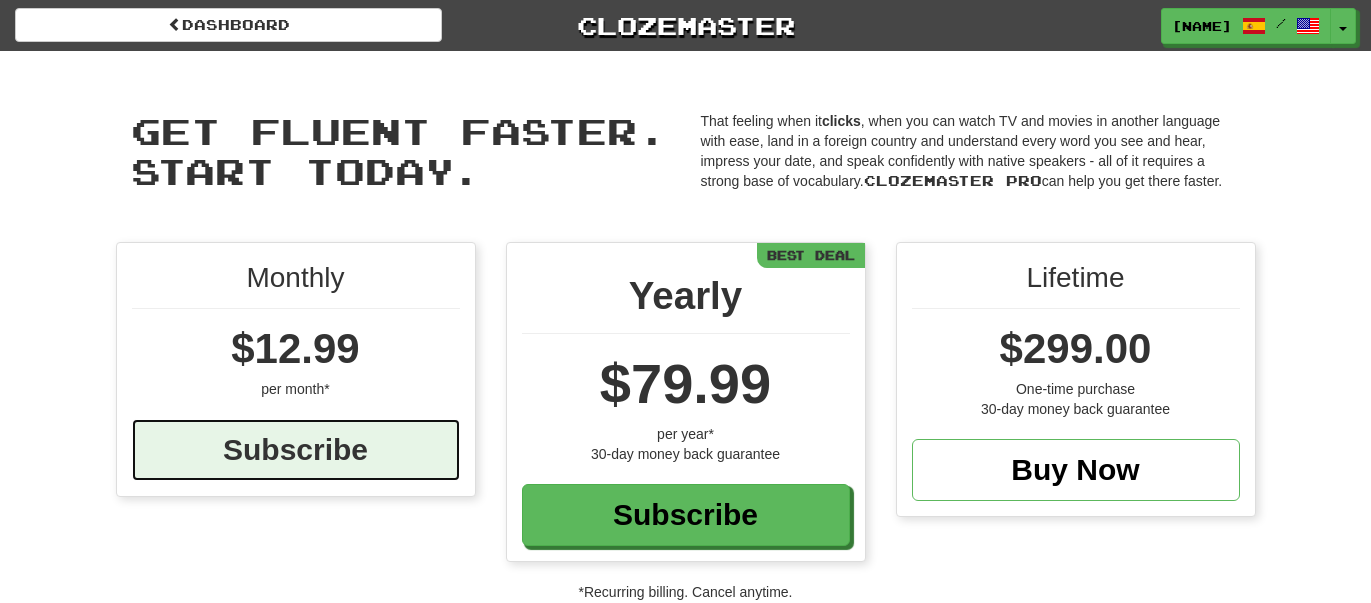 click on "Subscribe" at bounding box center [296, 450] 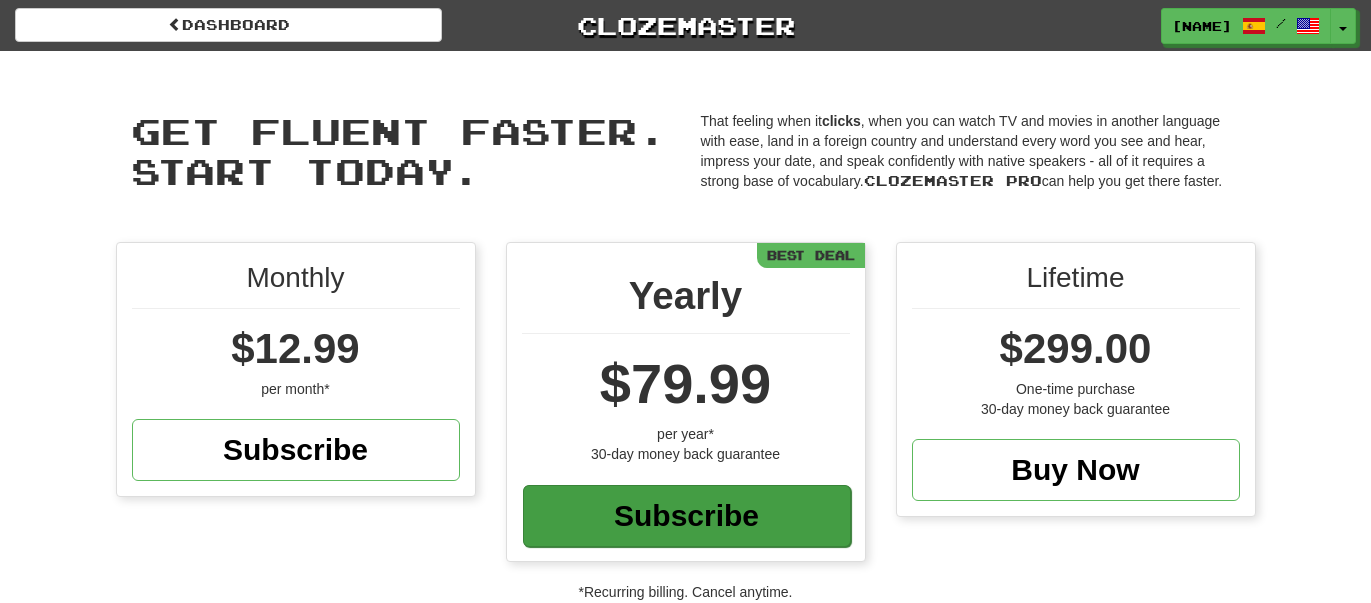 click on "Subscribe" at bounding box center [687, 516] 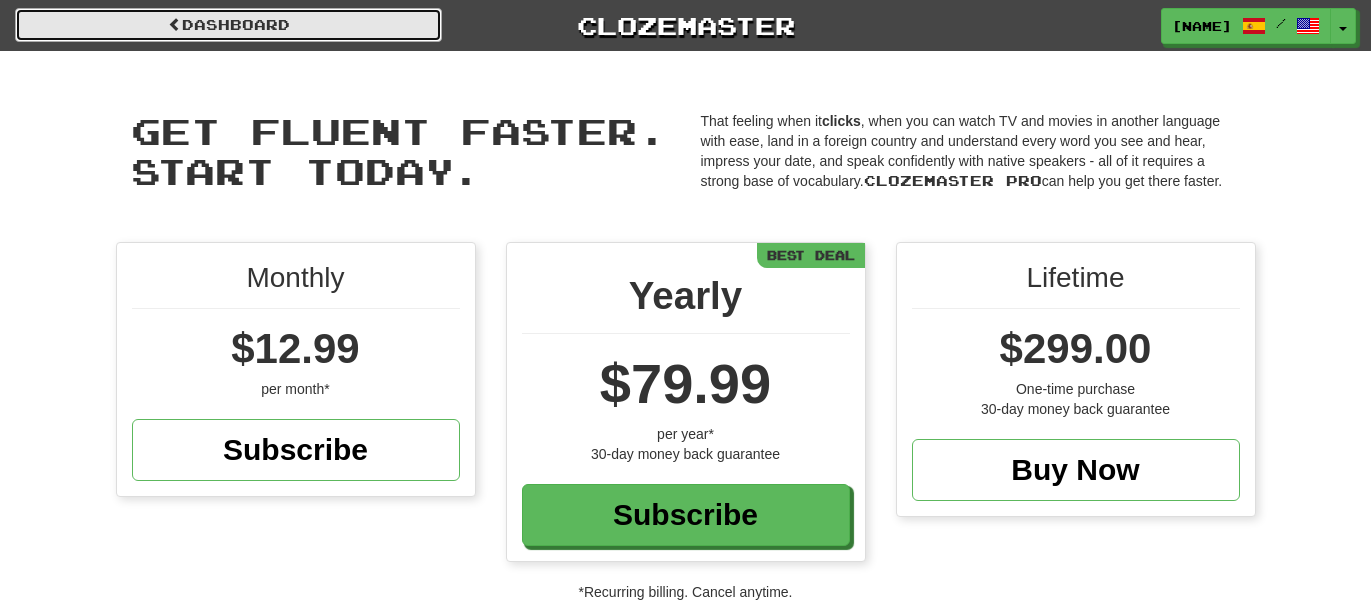 click on "Dashboard" at bounding box center (228, 25) 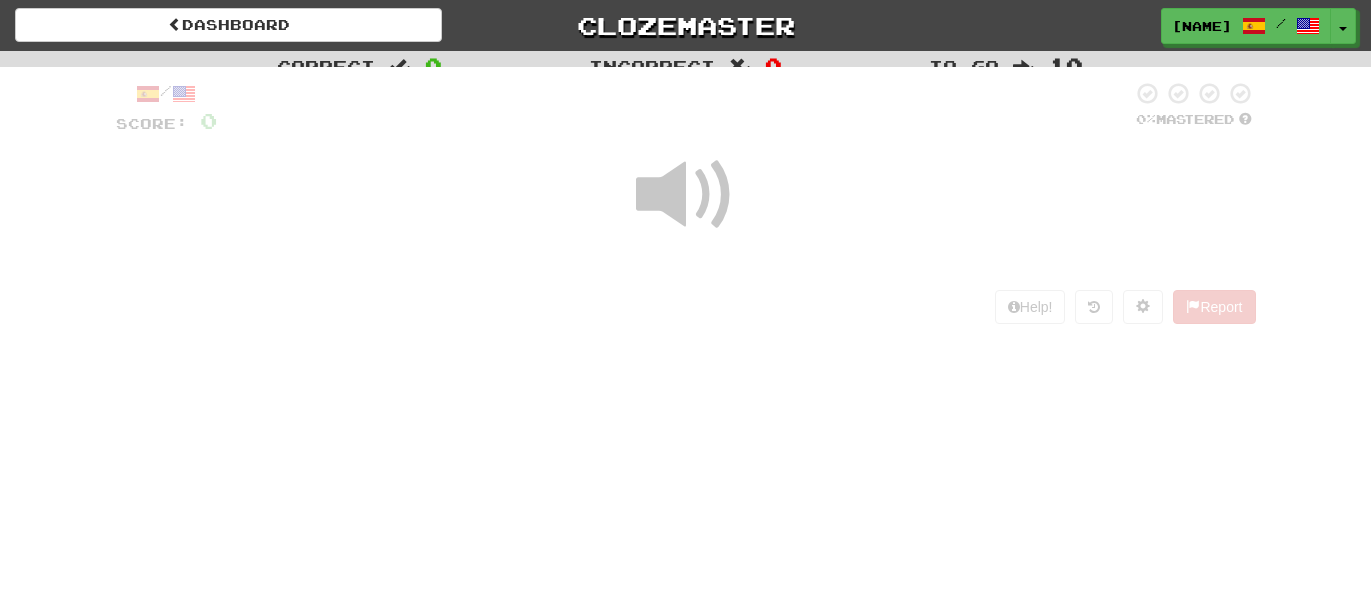 scroll, scrollTop: 0, scrollLeft: 0, axis: both 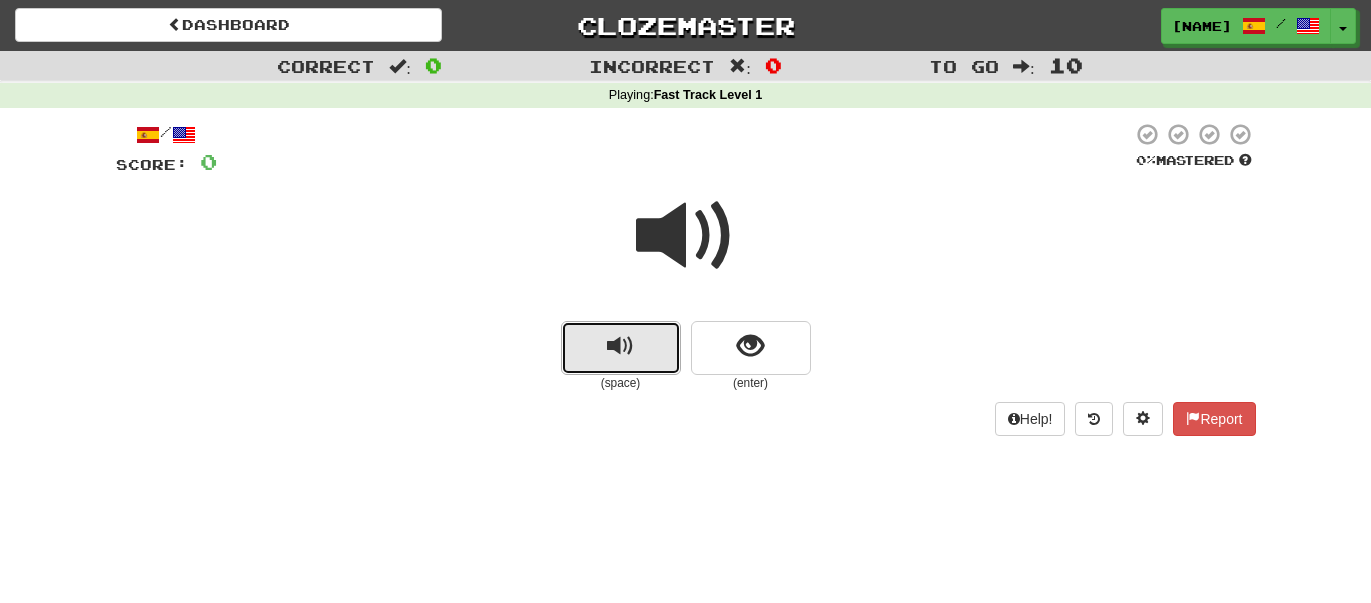 click at bounding box center [620, 346] 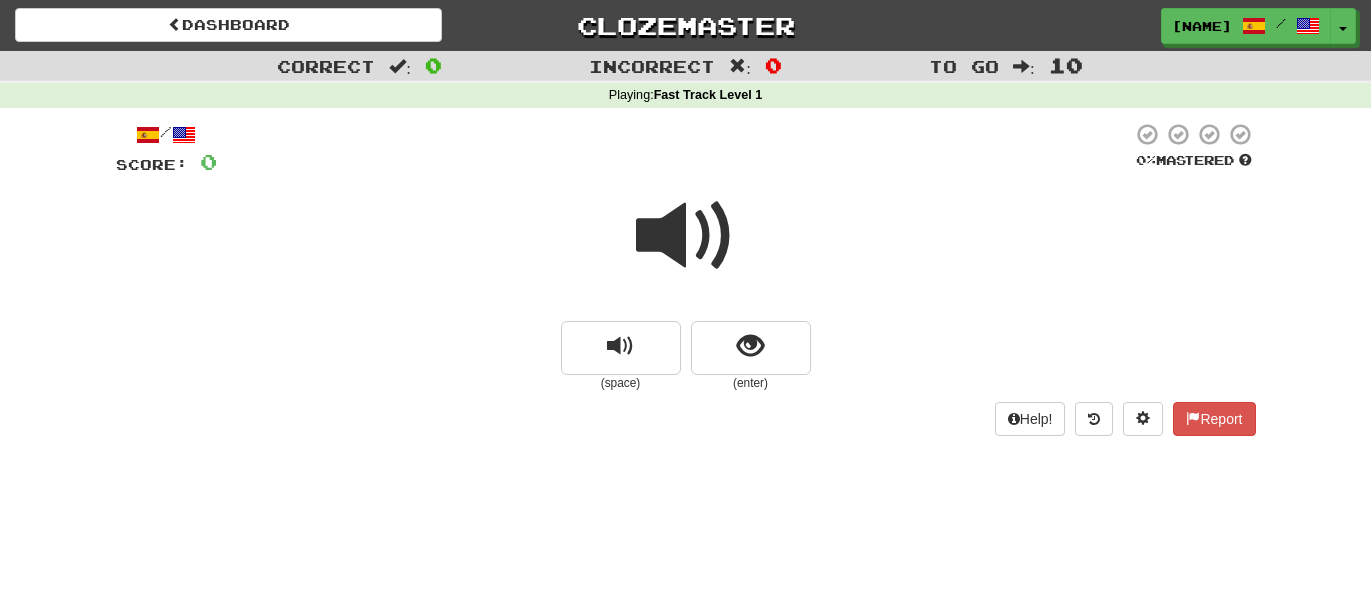 click at bounding box center (686, 236) 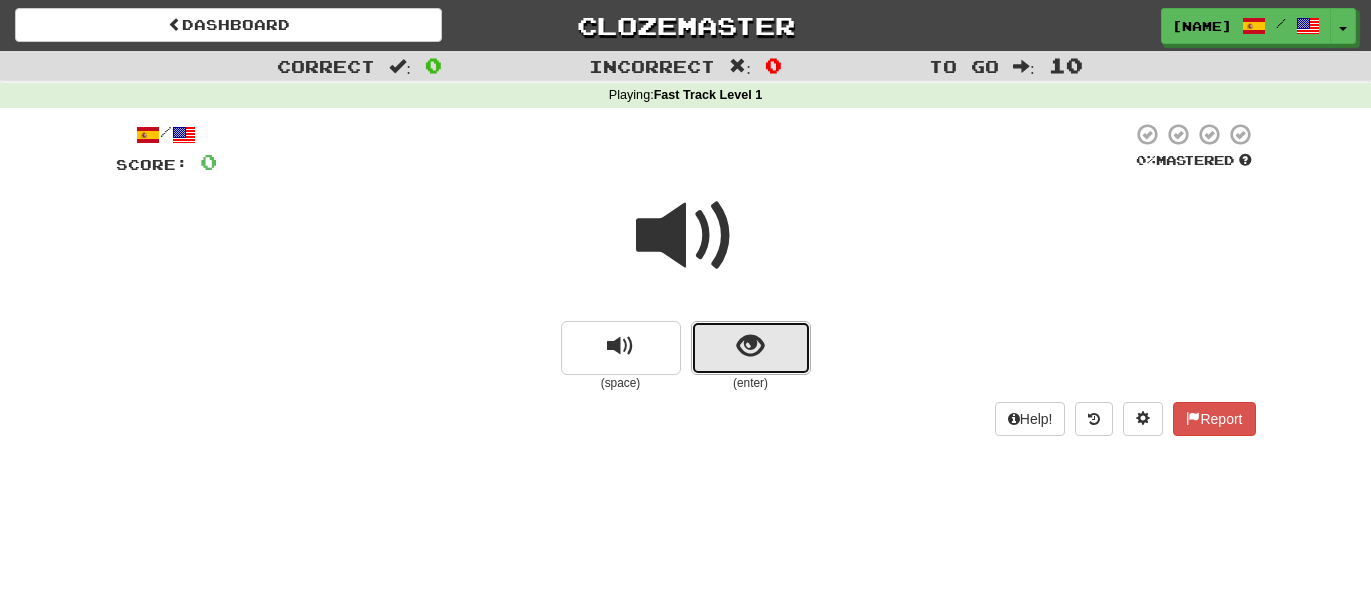 click at bounding box center (751, 348) 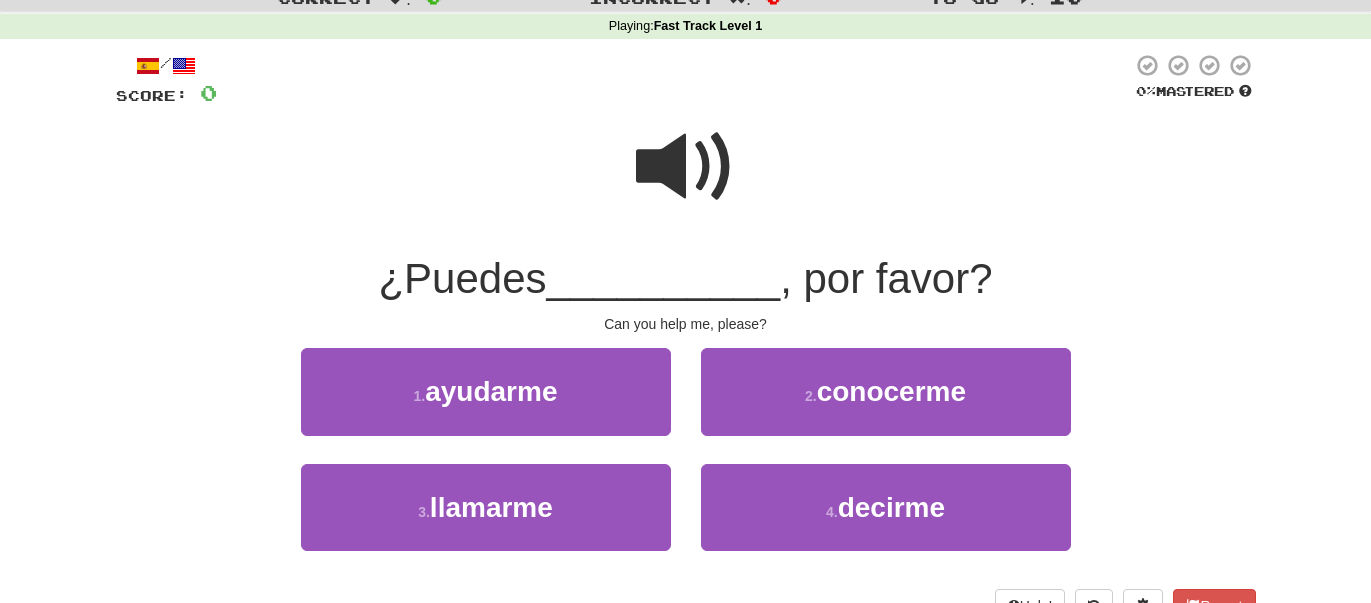 scroll, scrollTop: 82, scrollLeft: 0, axis: vertical 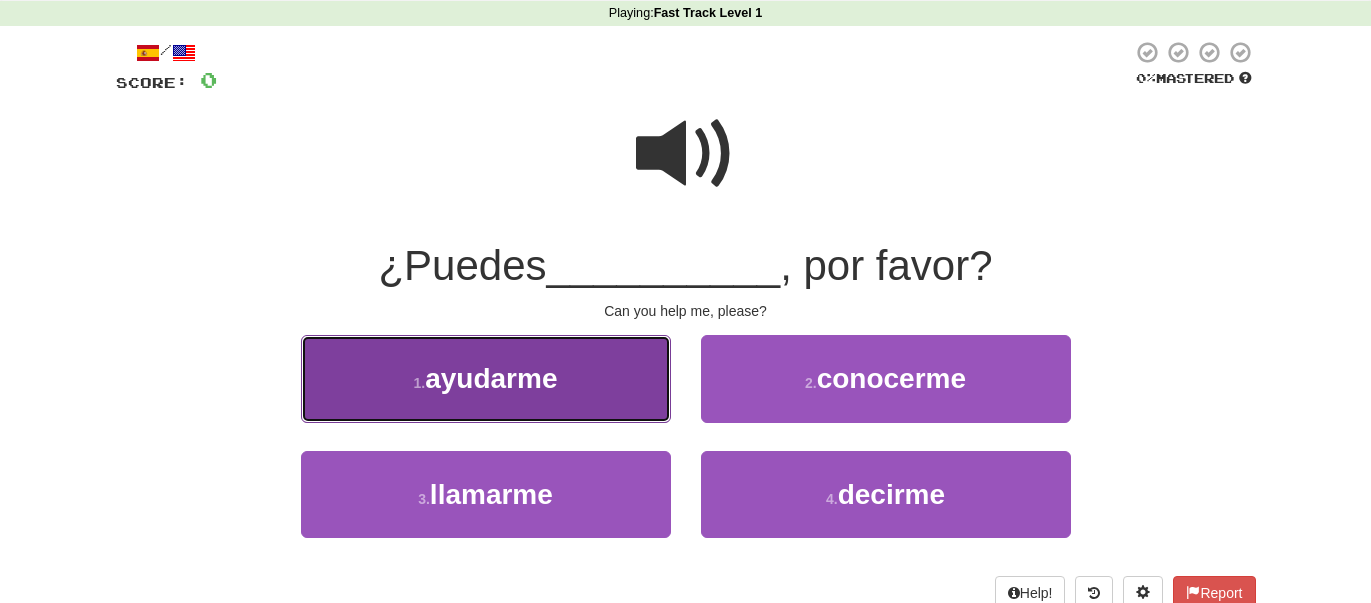 click on "ayudarme" at bounding box center [491, 378] 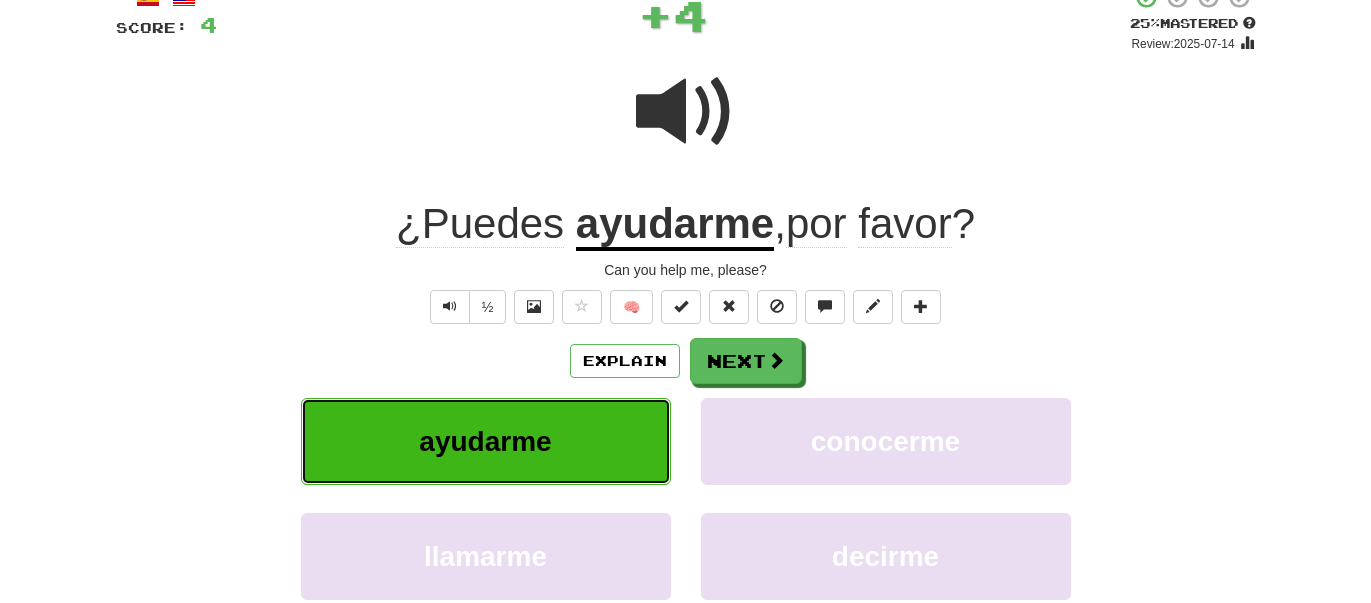 scroll, scrollTop: 137, scrollLeft: 0, axis: vertical 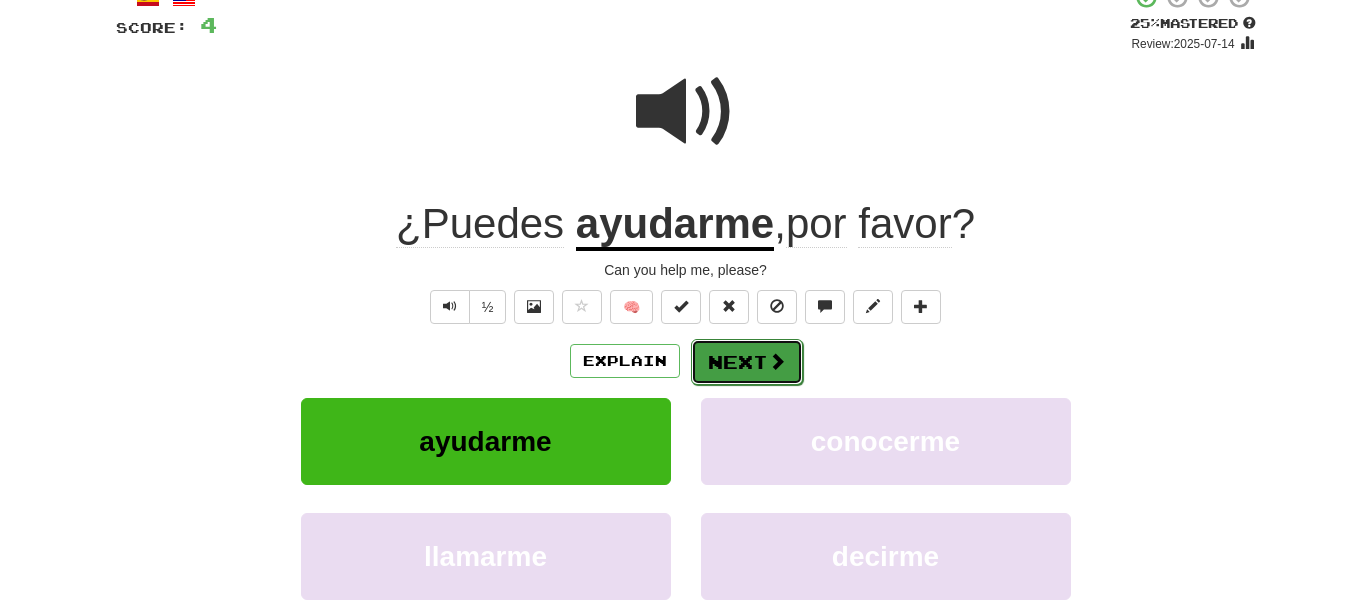 click on "Next" at bounding box center (747, 362) 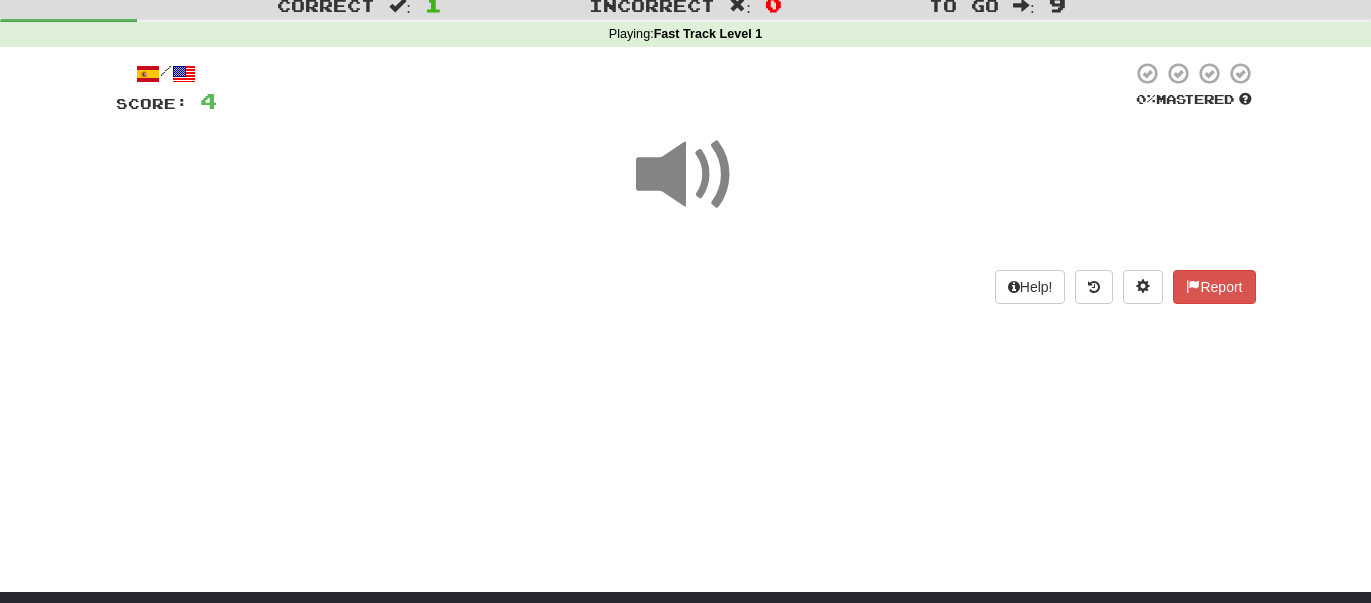 scroll, scrollTop: 60, scrollLeft: 0, axis: vertical 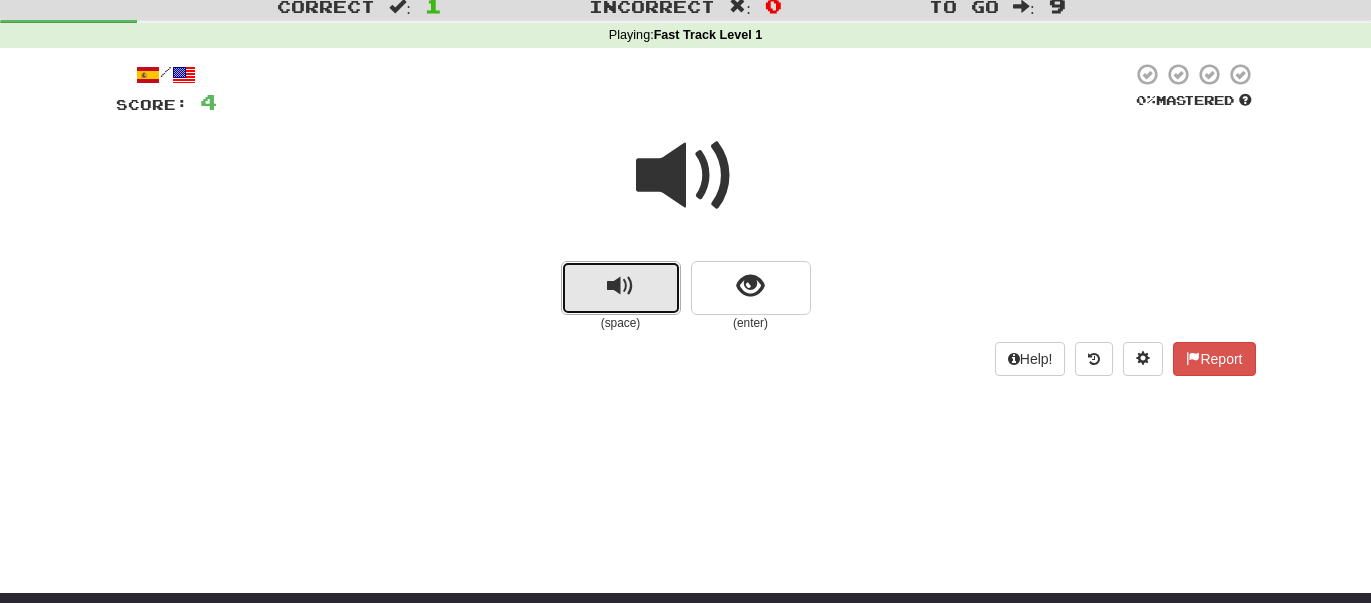 click at bounding box center (620, 286) 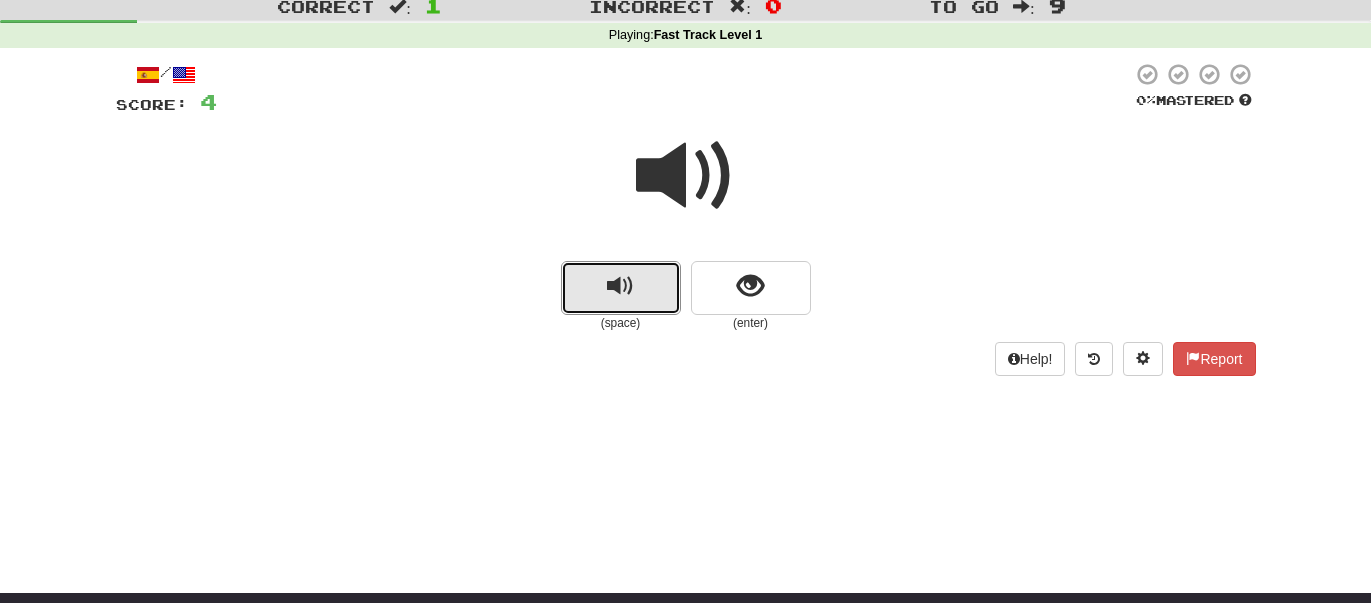type 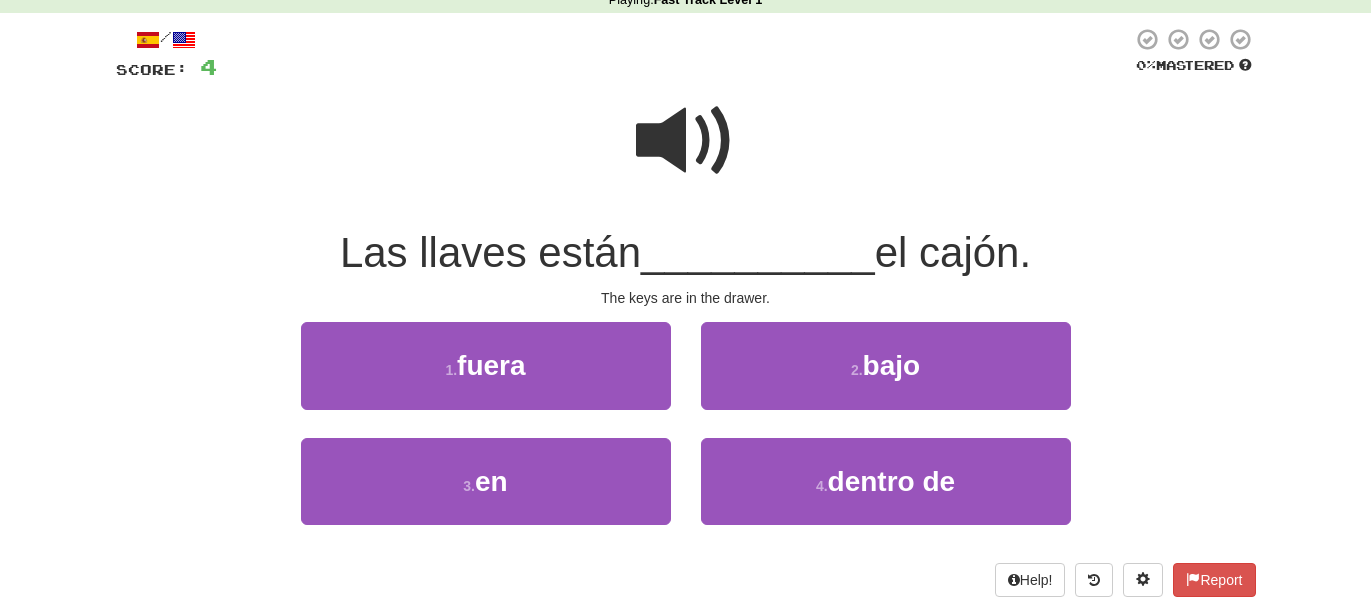 scroll, scrollTop: 98, scrollLeft: 0, axis: vertical 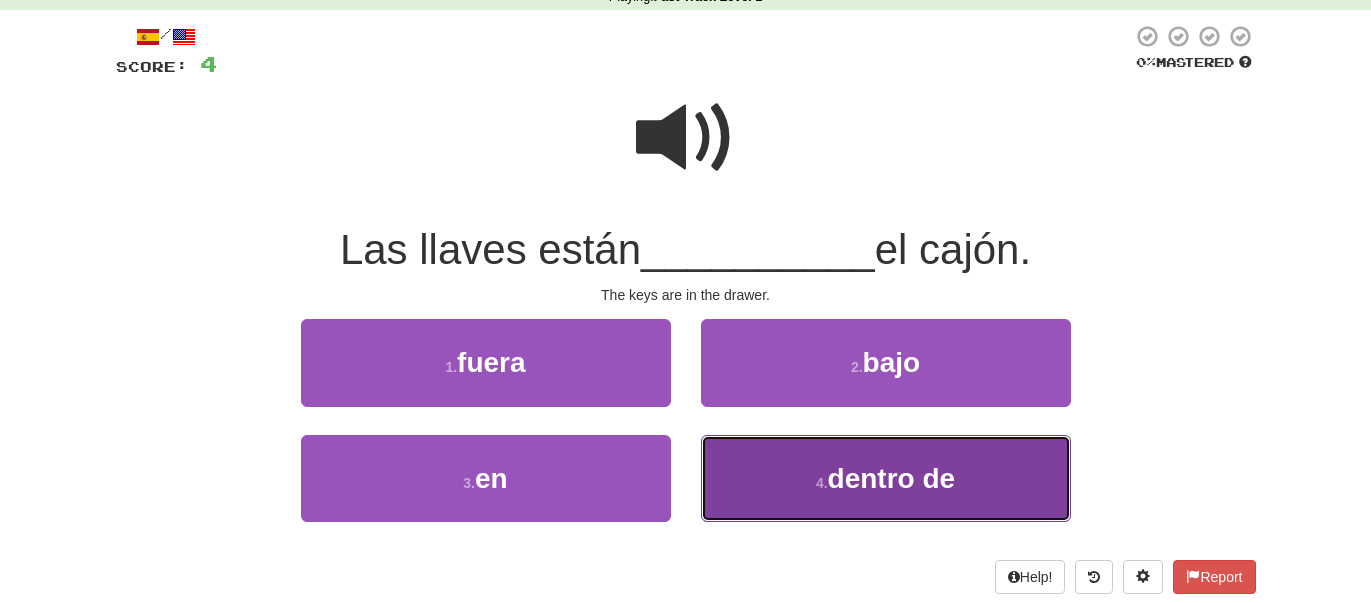 click on "dentro de" at bounding box center [892, 478] 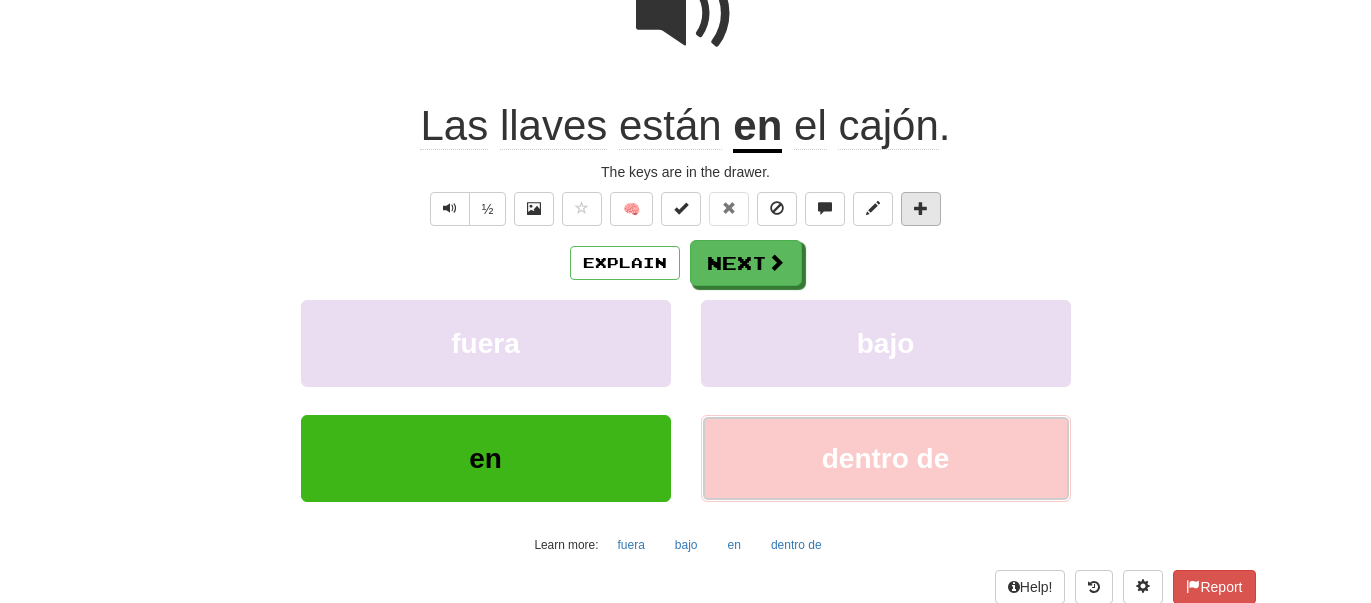 scroll, scrollTop: 237, scrollLeft: 0, axis: vertical 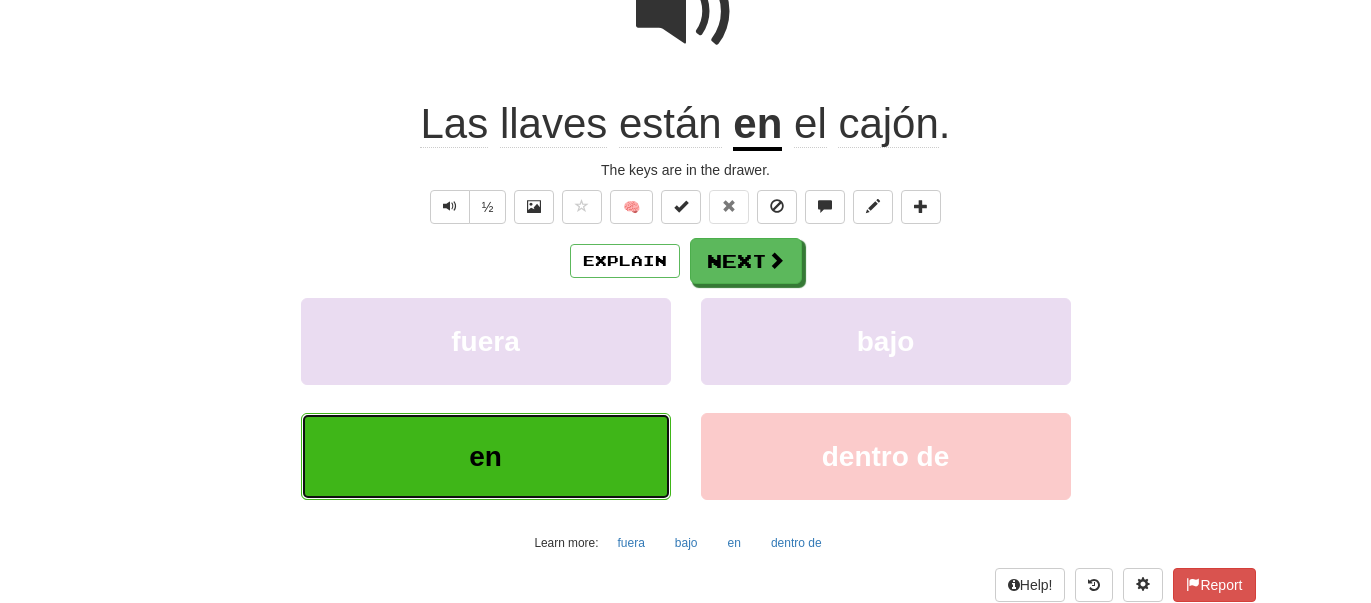 click on "en" at bounding box center (486, 456) 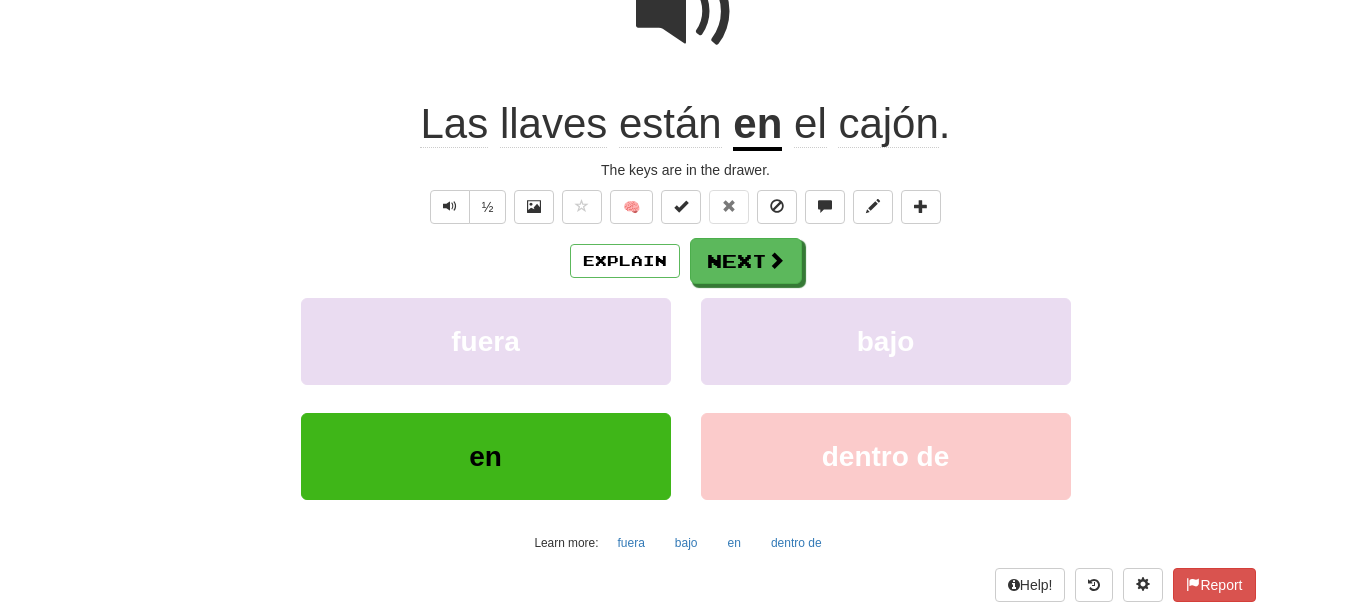 scroll, scrollTop: 0, scrollLeft: 0, axis: both 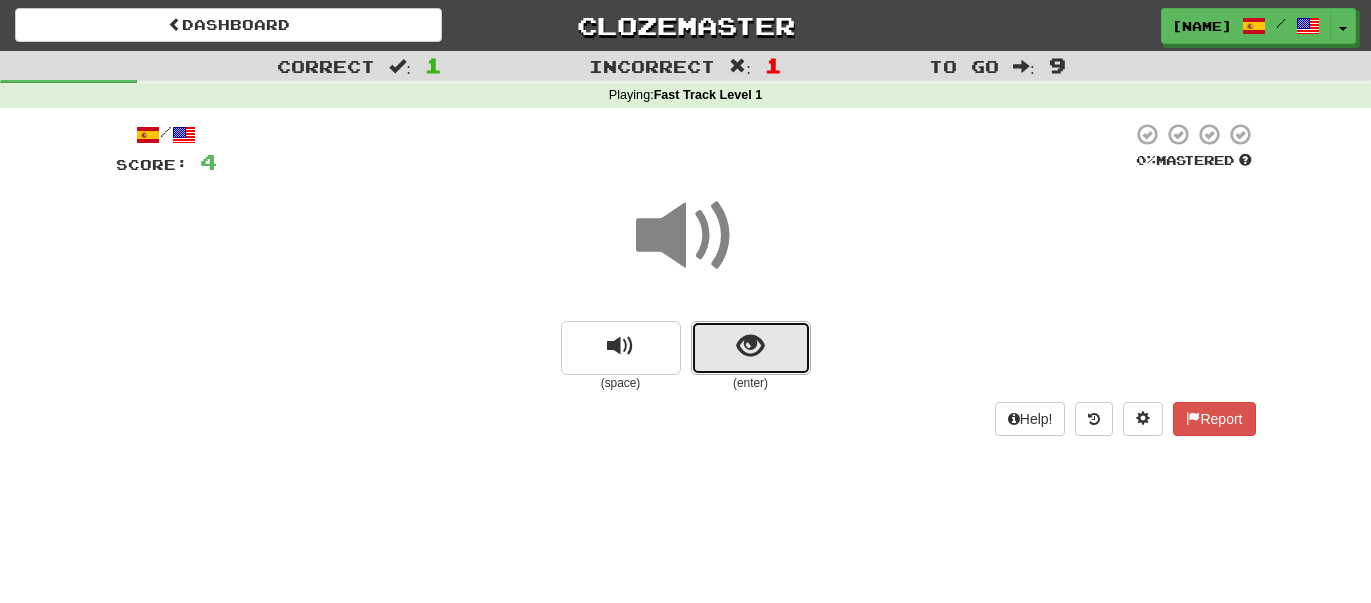 click at bounding box center [751, 348] 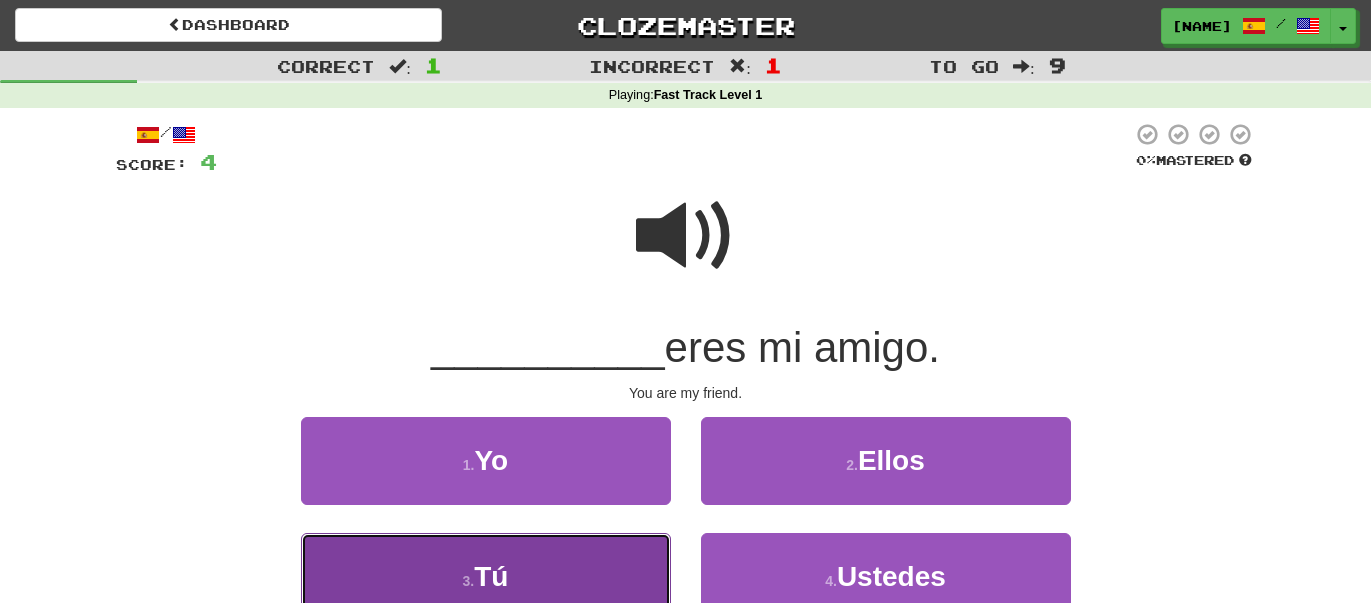 click on "3 .  Tú" at bounding box center [486, 576] 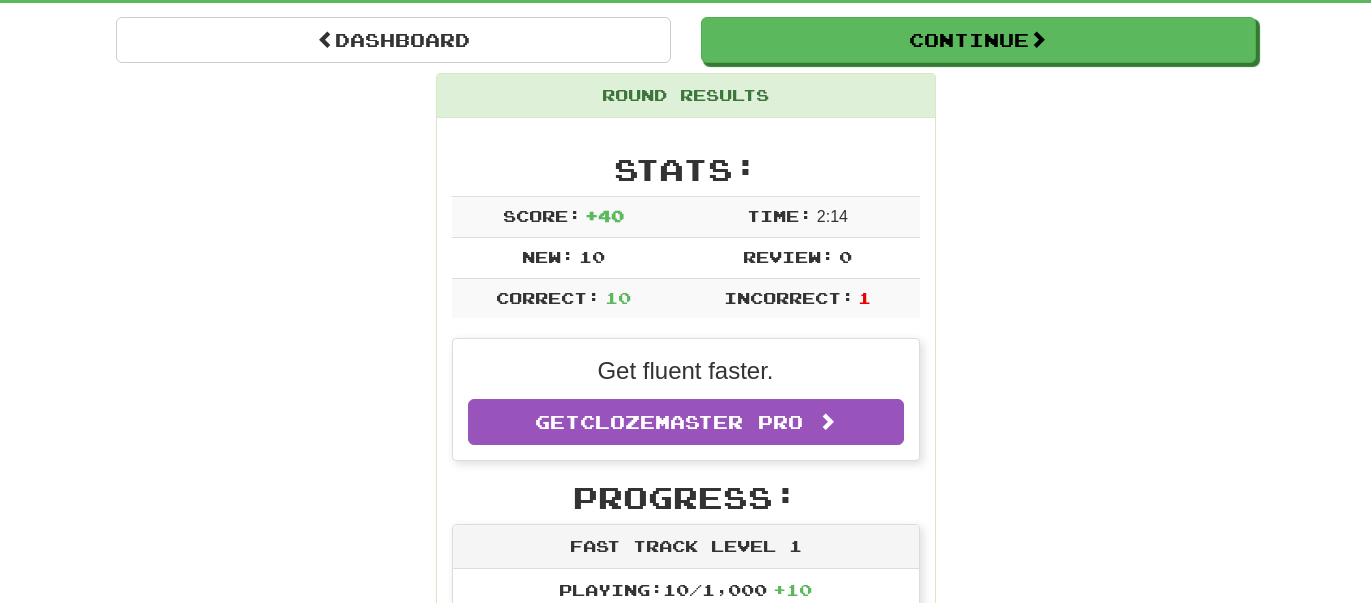 scroll, scrollTop: 181, scrollLeft: 0, axis: vertical 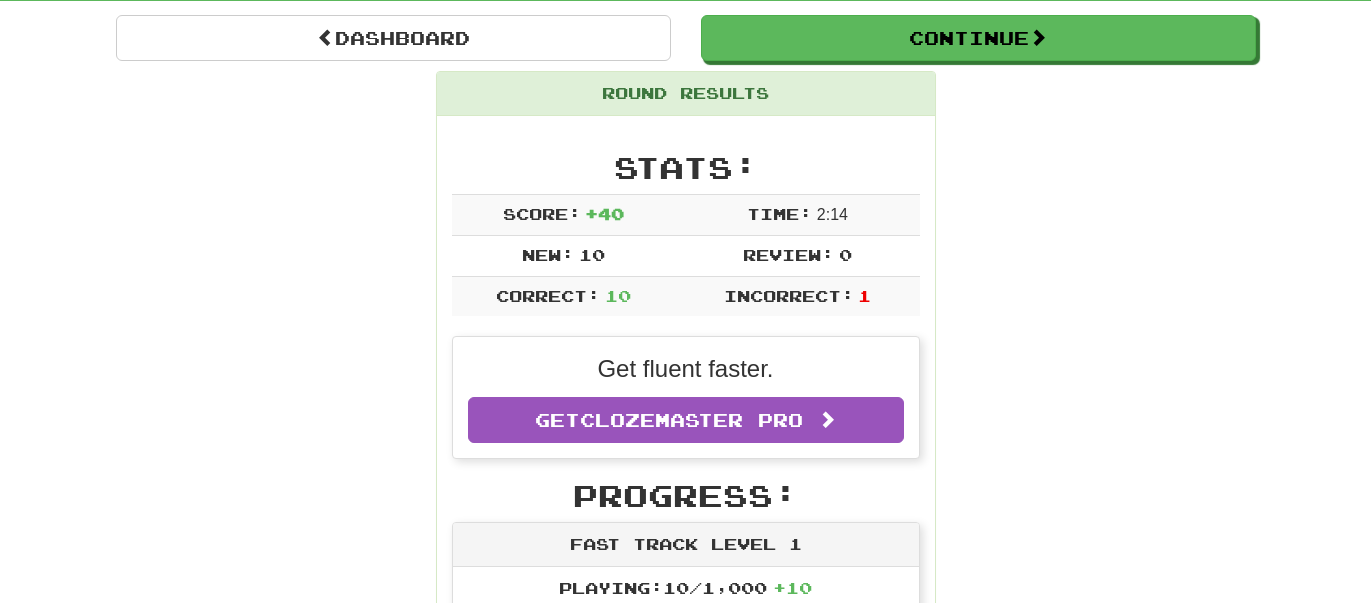 click on "Round Results Stats: Score:   + 40 Time:   2 : 14 New:   10 Review:   0 Correct:   10 Incorrect:   1 Get fluent faster. Get  Clozemaster Pro   Progress: Fast Track Level 1 Playing:  10  /  1,000 + 10 0% 1% Mastered:  0  /  1,000 0% Ready for Review:  0  /  Level:  0 60  points to level  1  - keep going! Ranked:  2913 rd  this week Sentences:  Report ¿Puedes  ayudarme , por favor? Can you help me, please?  Report Las llaves están  en  el cajón. The keys are in the drawer.  Report Tú  eres mi amigo. You are my friend.  Report Él  está en la tienda. He is in the store.  Report ¿Es  ese  tu lápiz? Is that your pencil?  Report ¿ Cómo  te llamas? What is your name?  Report Mira  esta  hermosa flor. Look at this beautiful flower.  Report Quiero pan  y  agua. I want bread and water.  Report ¿ Lo  puedes ver? Can you see it?  Report Nosotros  vamos al parque. We are going to the park." at bounding box center (686, 993) 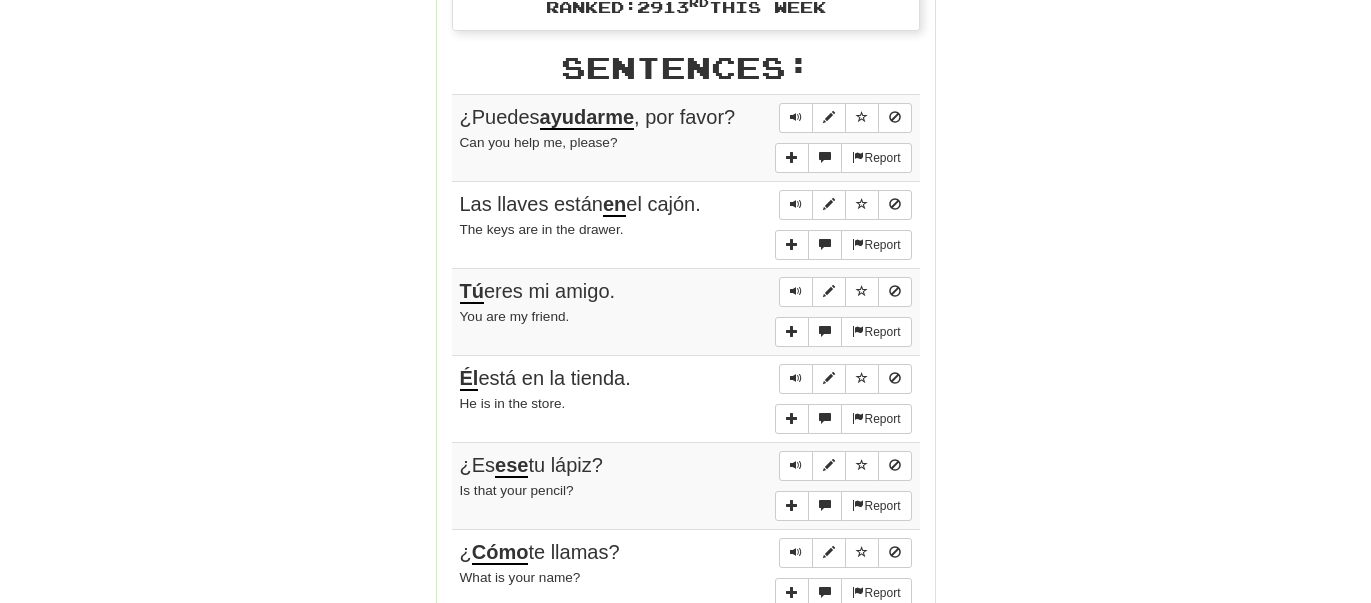scroll, scrollTop: 1103, scrollLeft: 0, axis: vertical 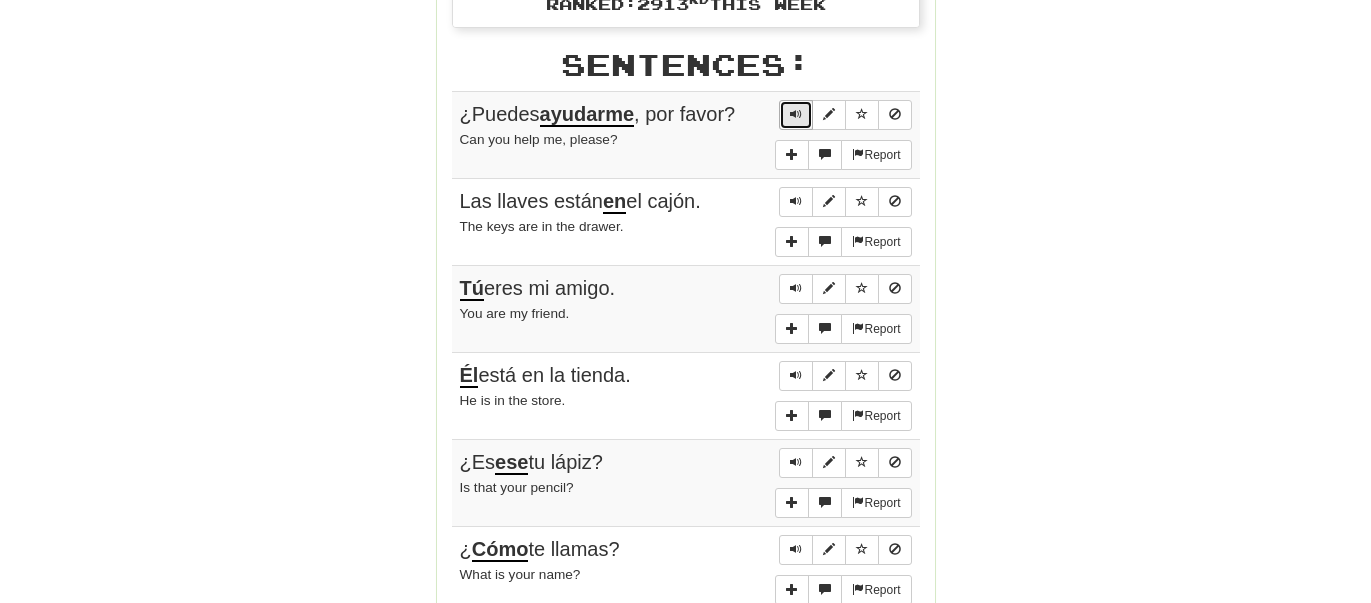 click at bounding box center [796, 114] 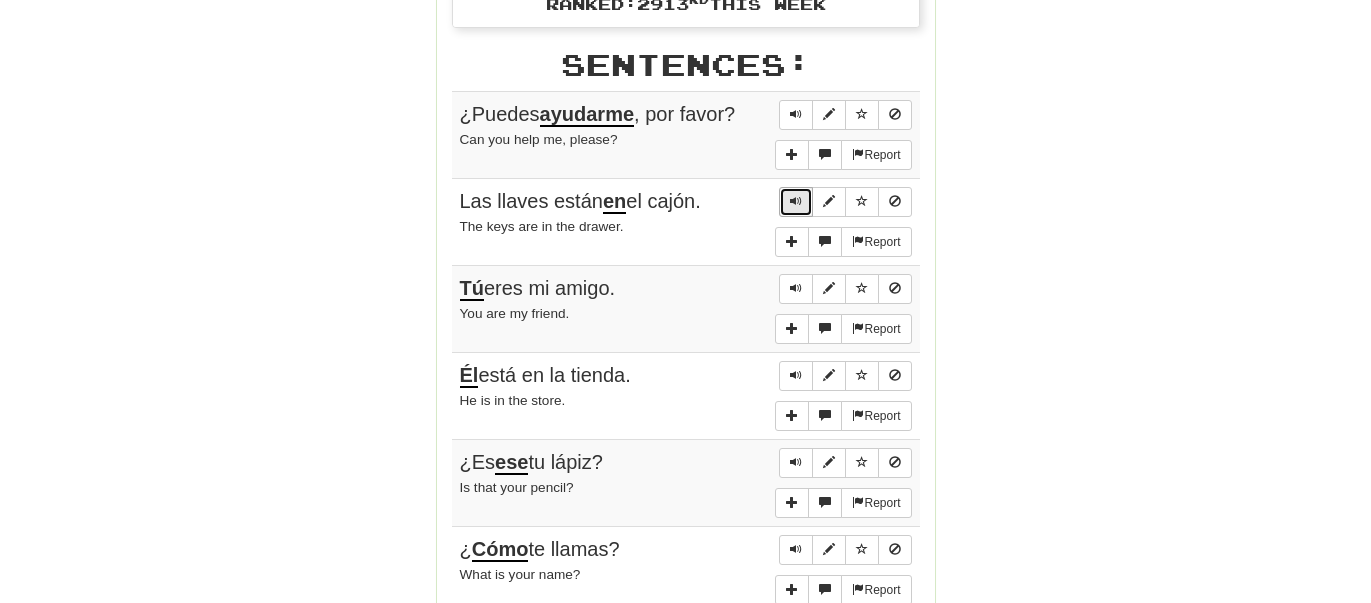 click at bounding box center (796, 202) 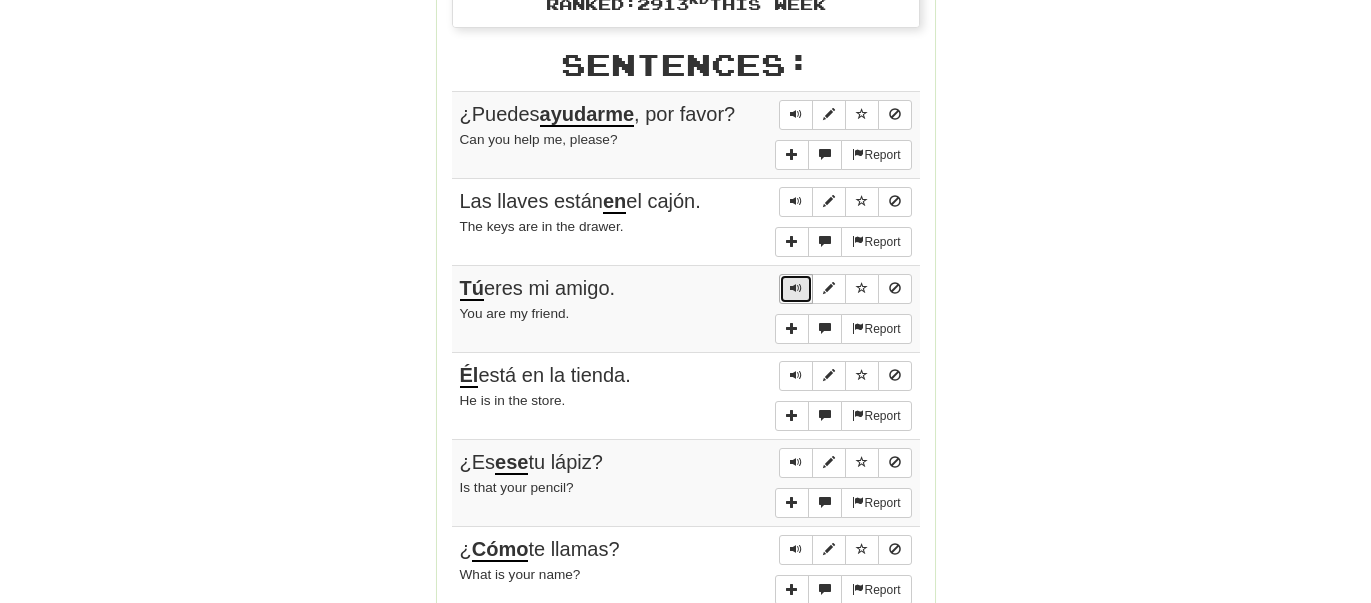 click at bounding box center (796, 288) 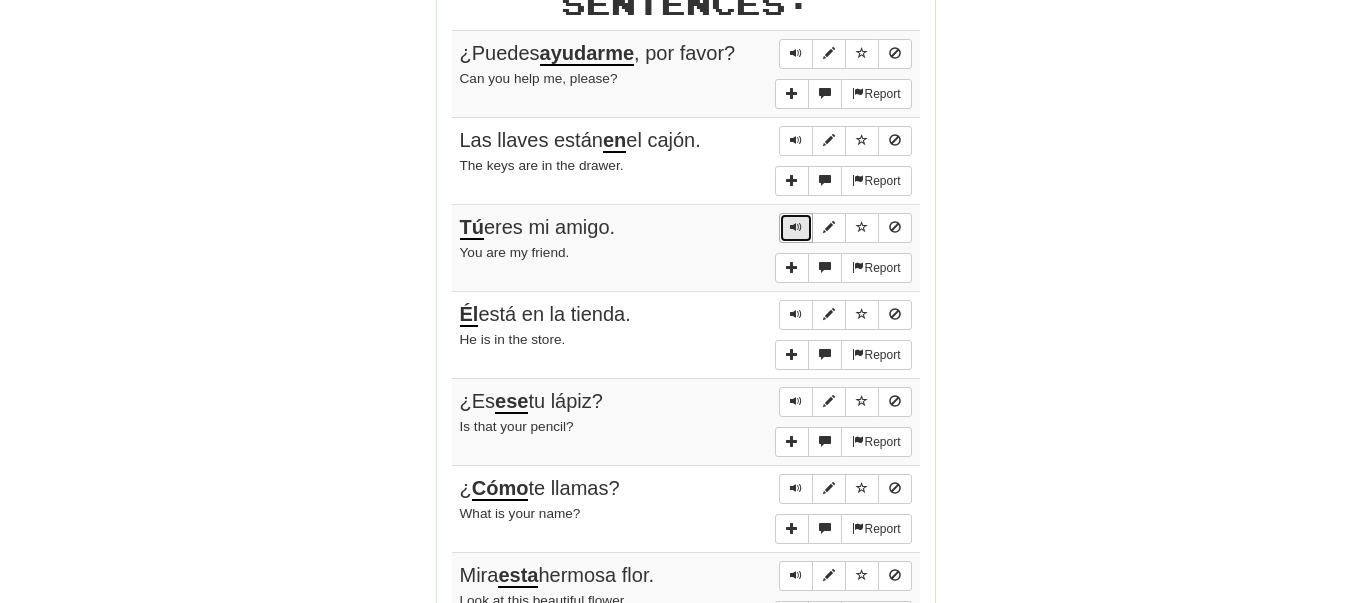 scroll, scrollTop: 1169, scrollLeft: 0, axis: vertical 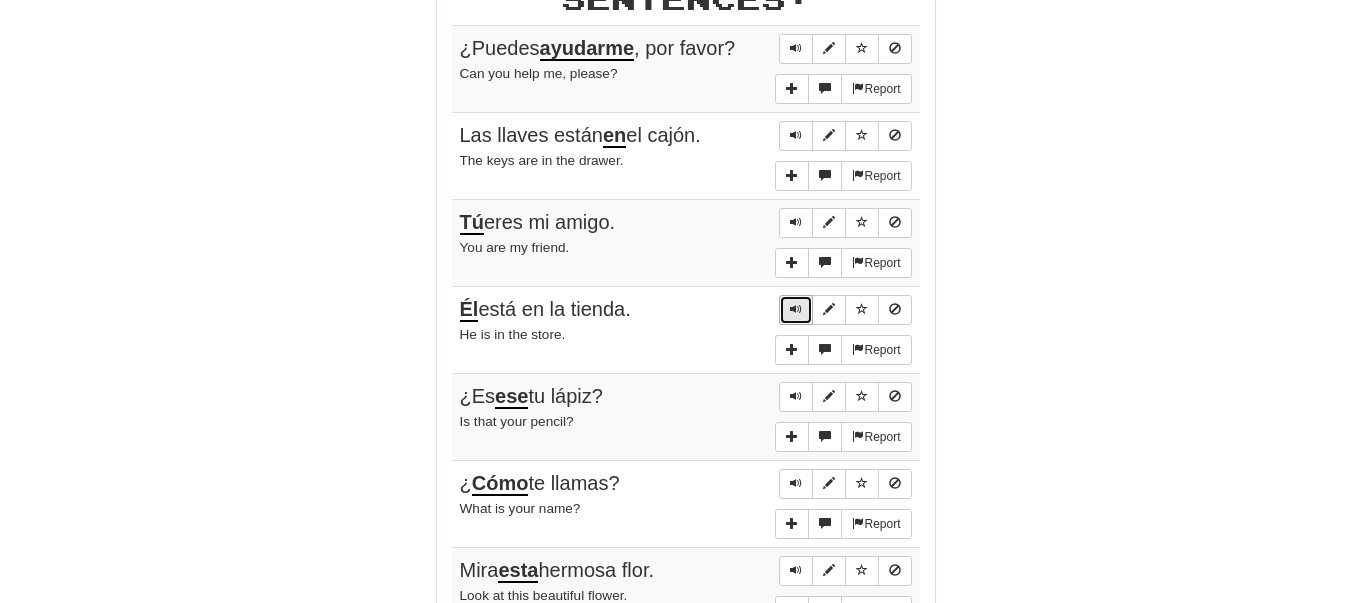click at bounding box center (796, 309) 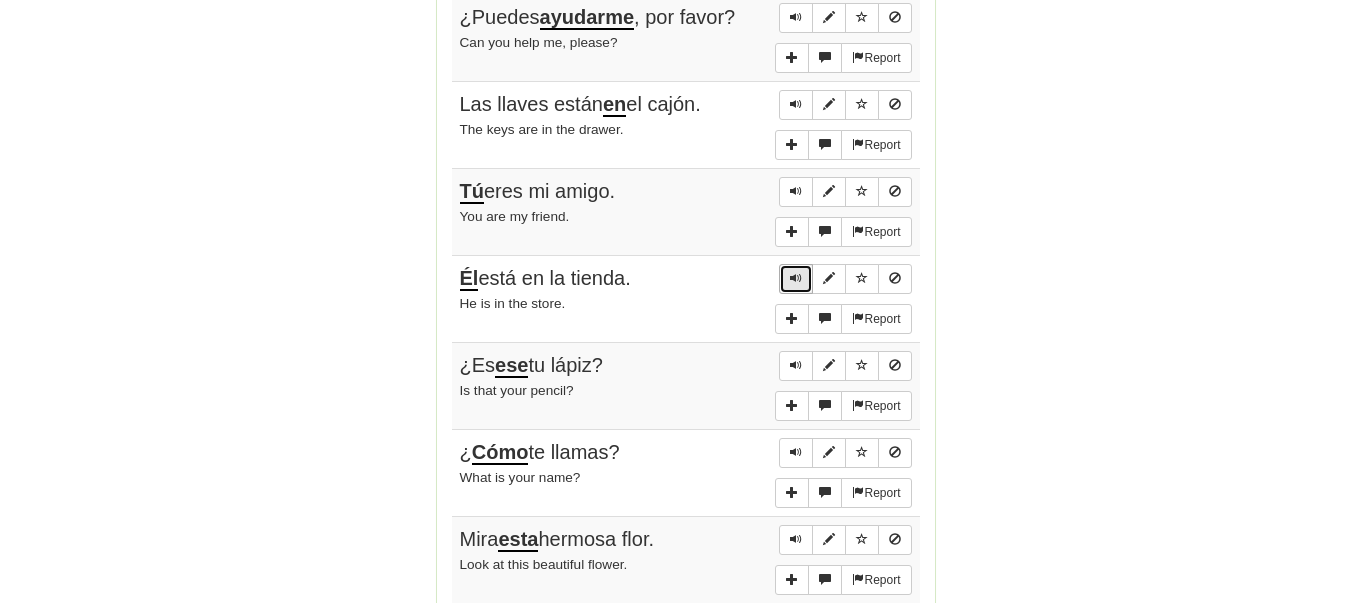 scroll, scrollTop: 1212, scrollLeft: 0, axis: vertical 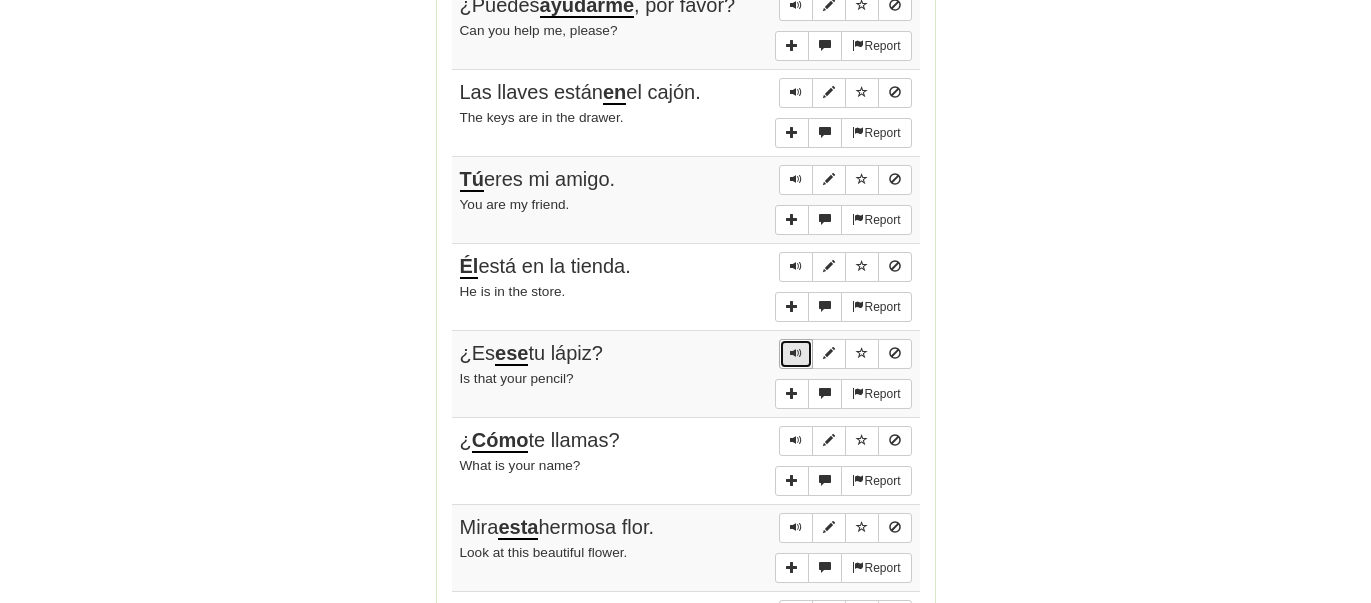 click at bounding box center [796, 353] 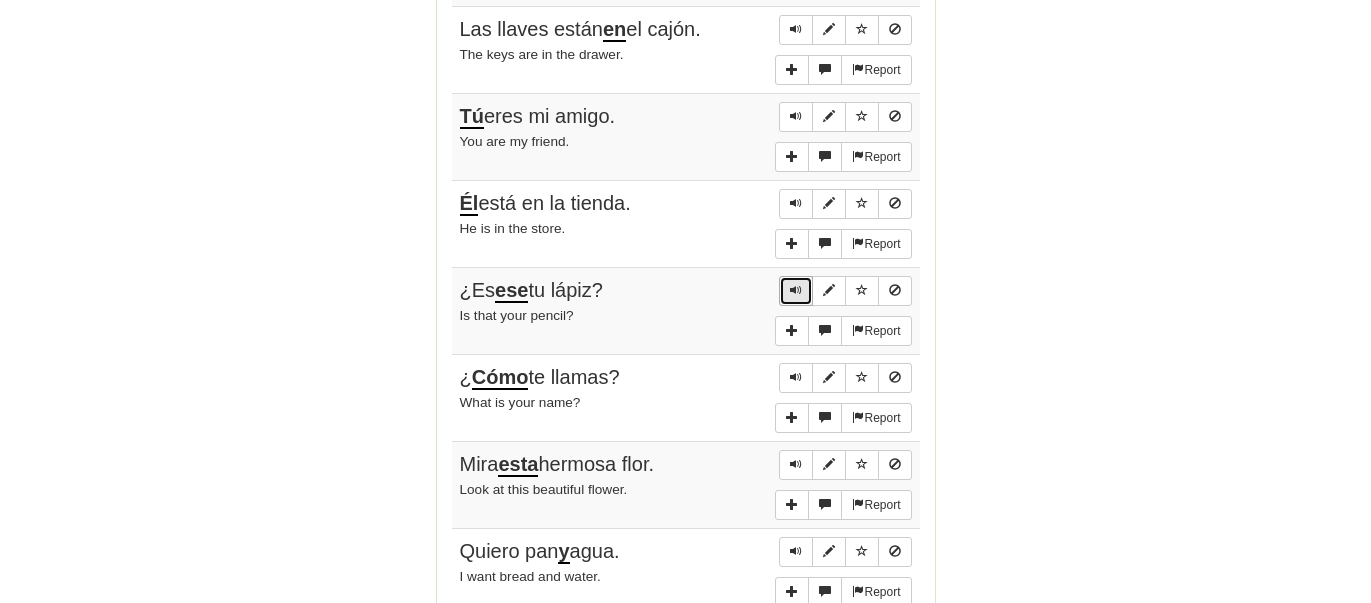 scroll, scrollTop: 1285, scrollLeft: 0, axis: vertical 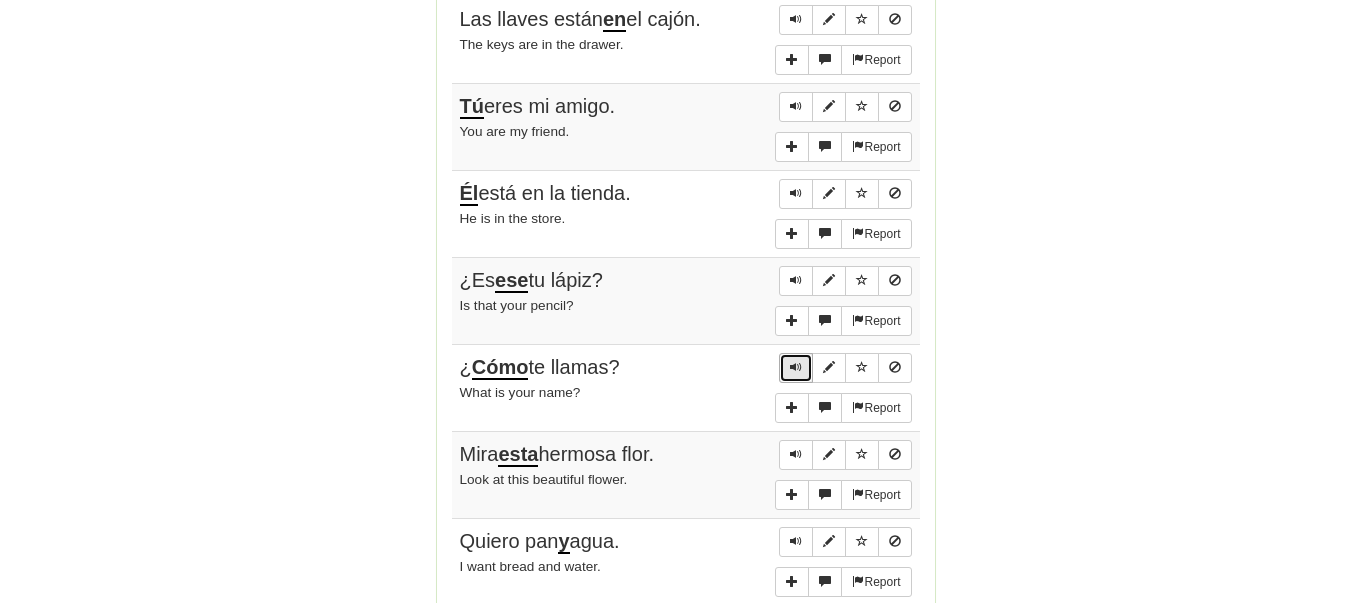 click at bounding box center (796, 367) 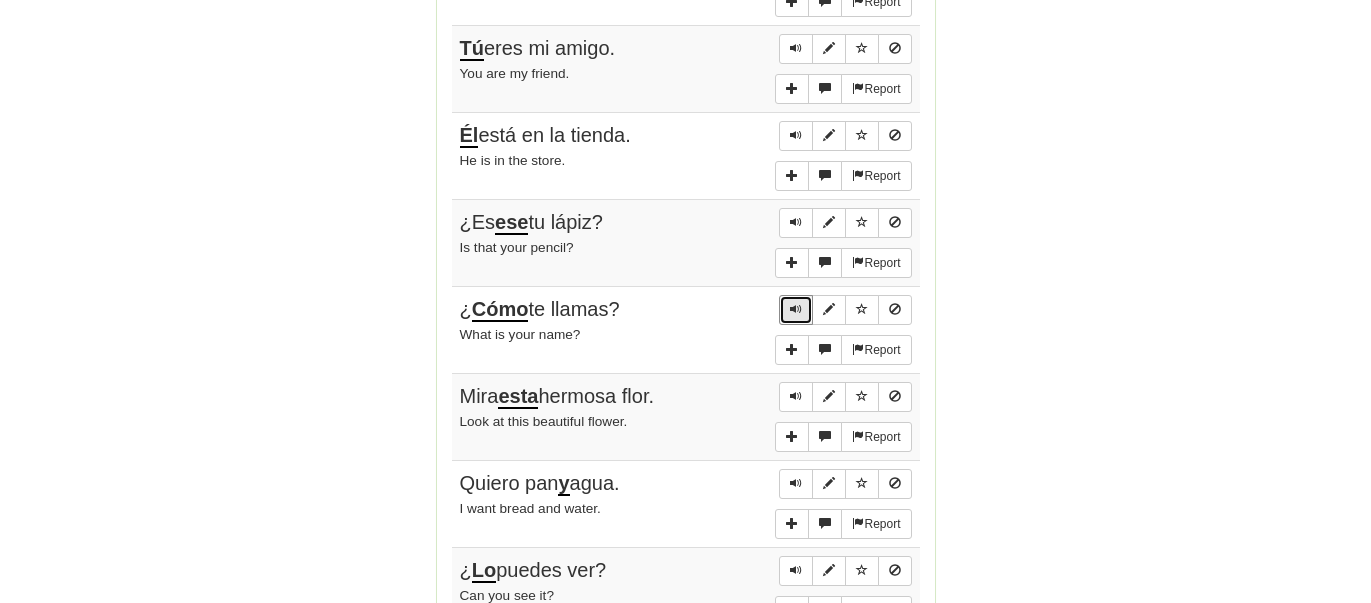 scroll, scrollTop: 1344, scrollLeft: 0, axis: vertical 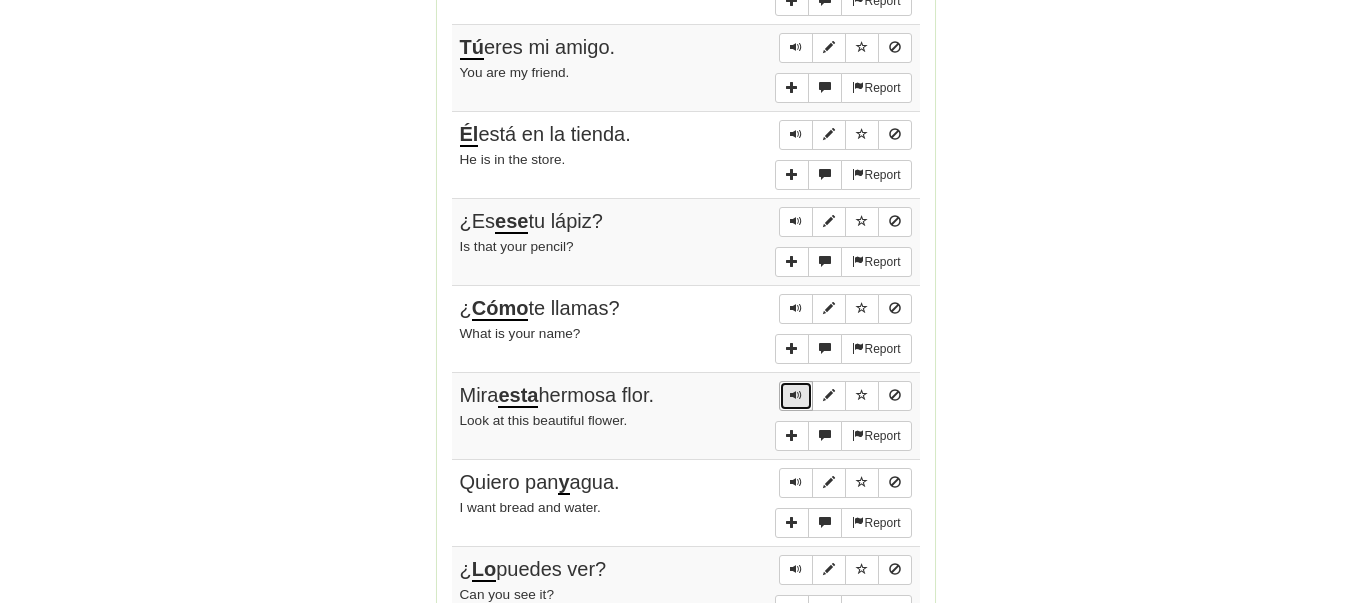 click at bounding box center (796, 395) 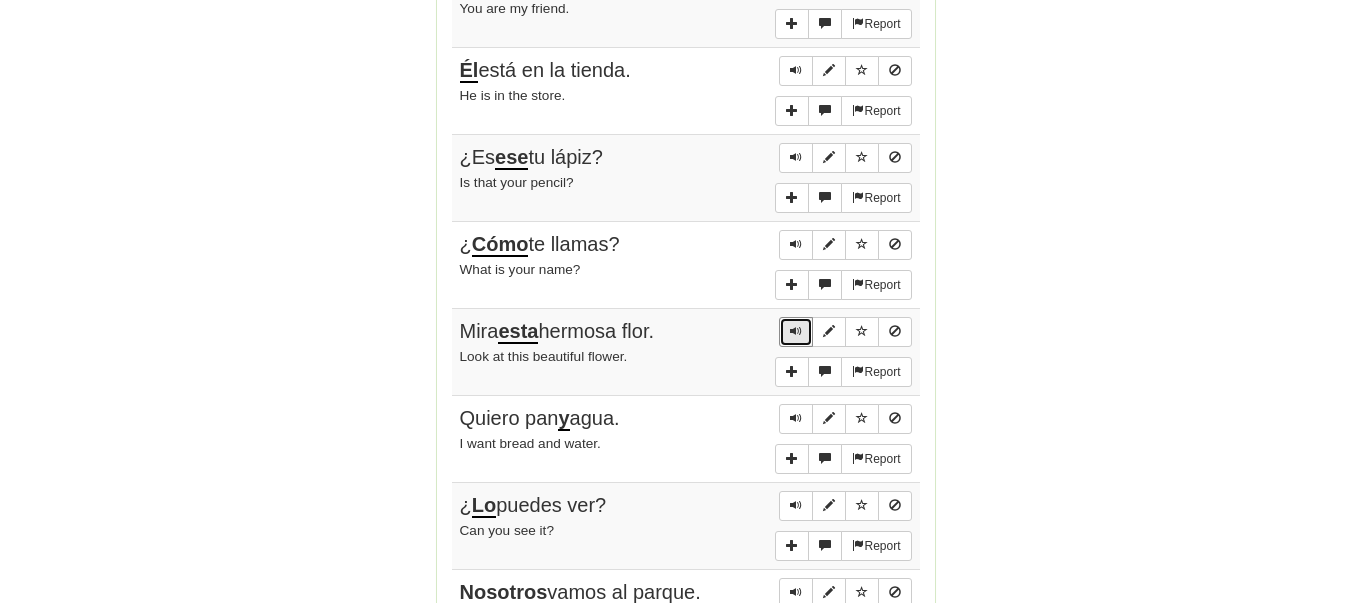 scroll, scrollTop: 1415, scrollLeft: 0, axis: vertical 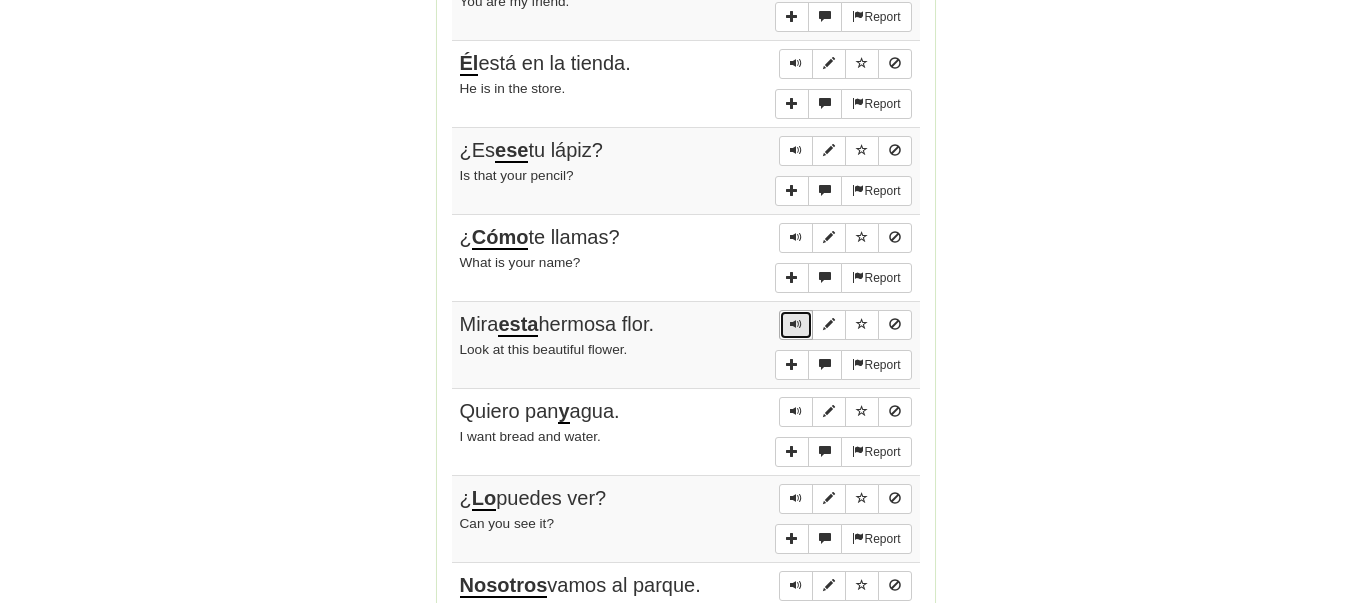 click at bounding box center (796, 325) 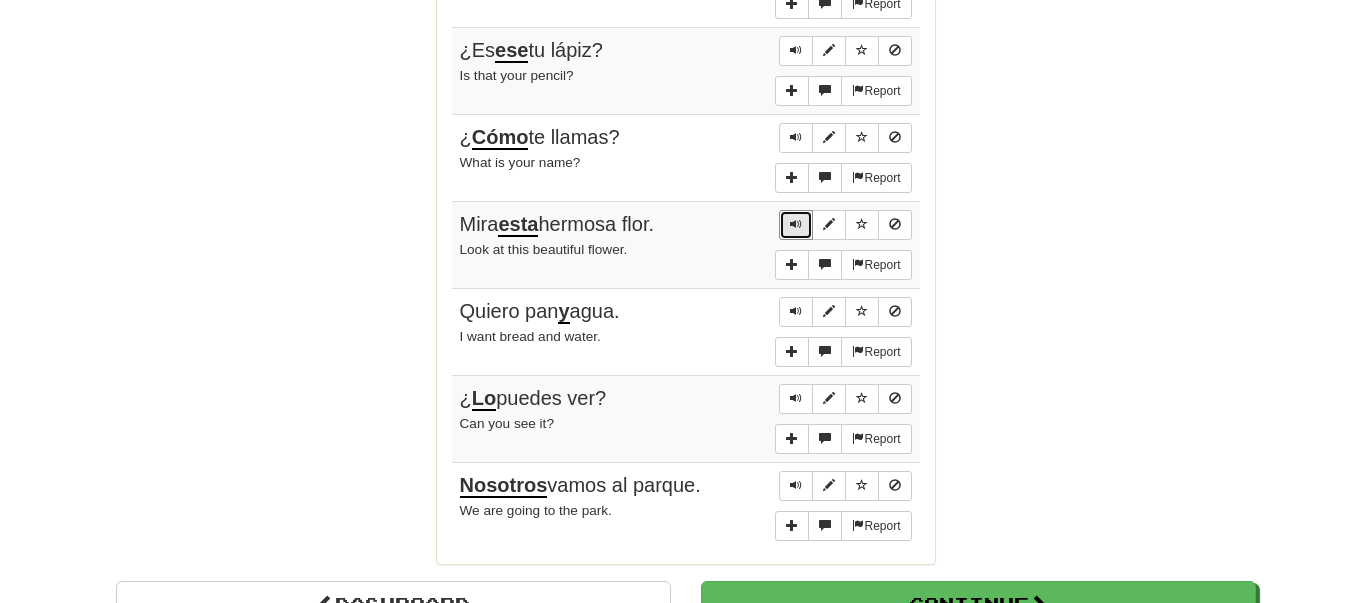 scroll, scrollTop: 1516, scrollLeft: 0, axis: vertical 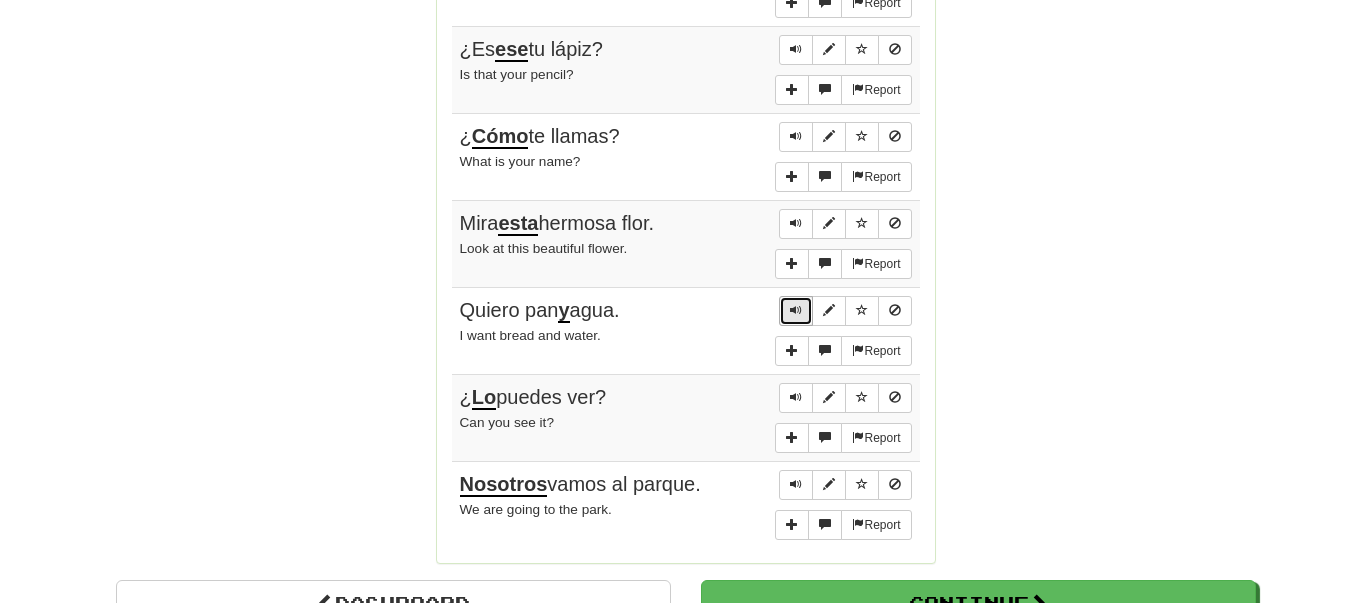 click at bounding box center (796, 311) 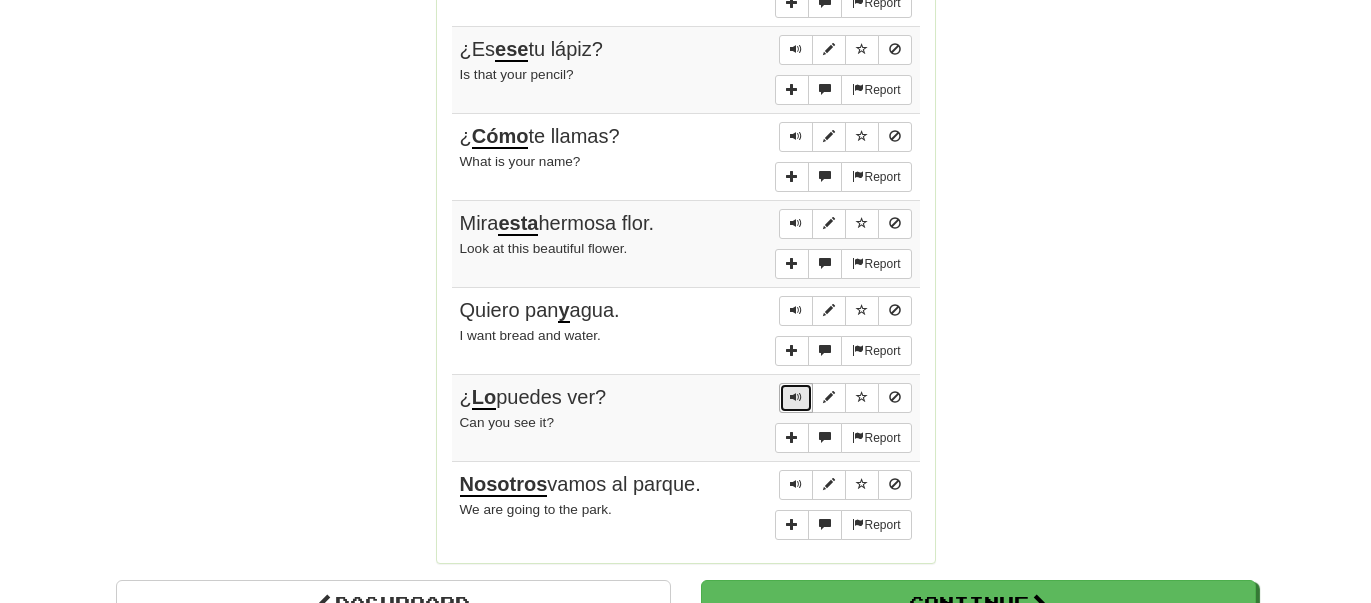 click at bounding box center [796, 398] 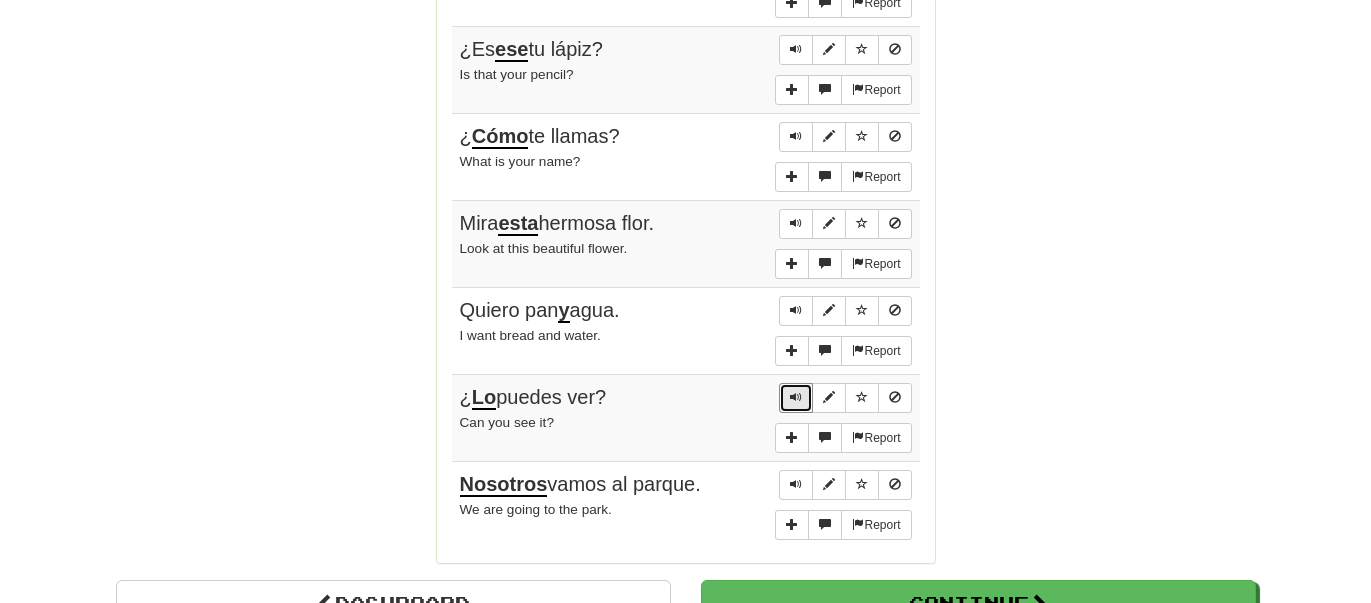 scroll, scrollTop: 1528, scrollLeft: 0, axis: vertical 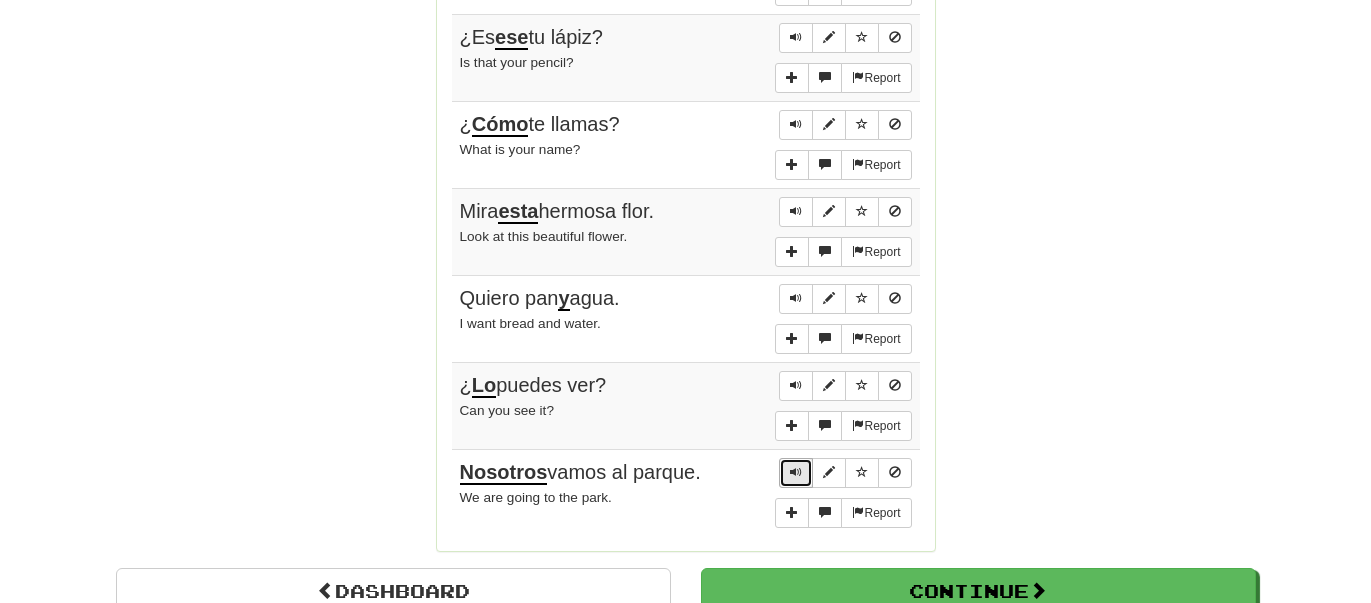 click at bounding box center [796, 473] 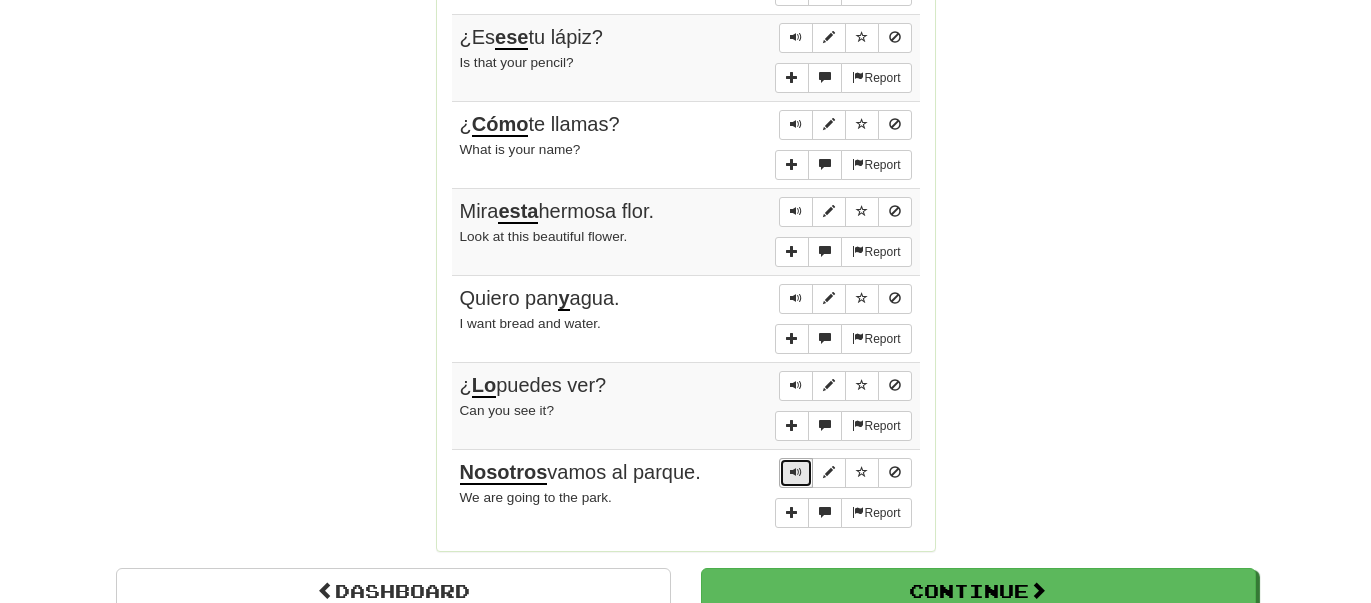 scroll, scrollTop: 0, scrollLeft: 0, axis: both 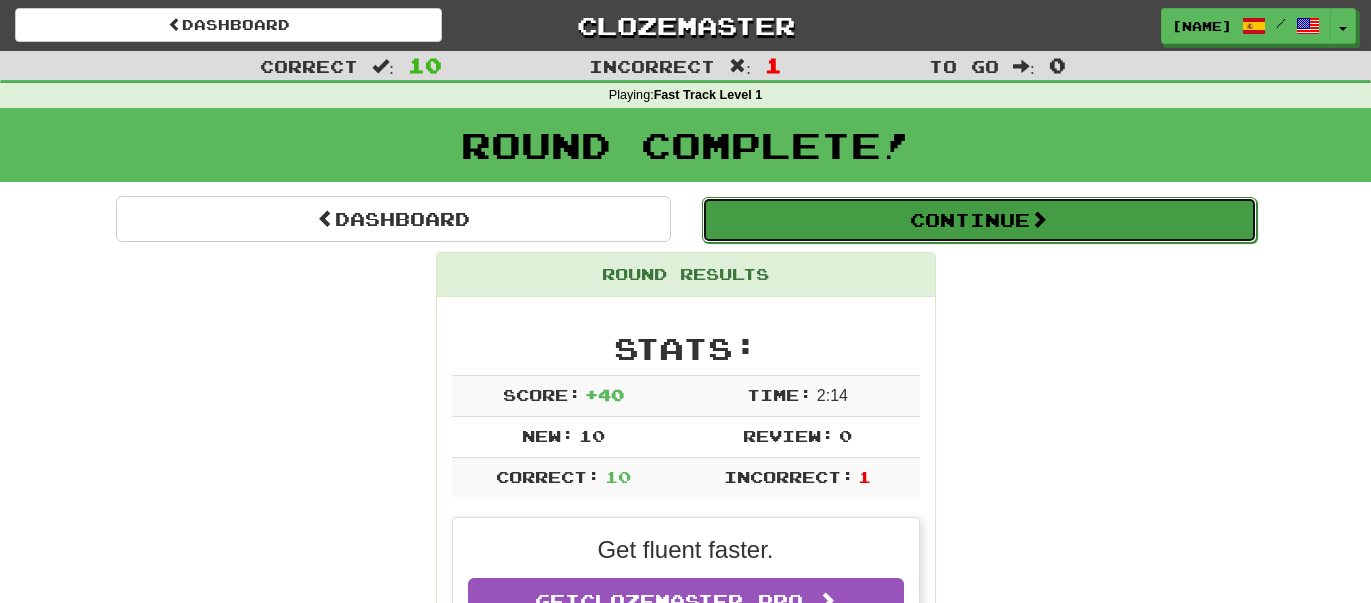 click on "Continue" at bounding box center [979, 220] 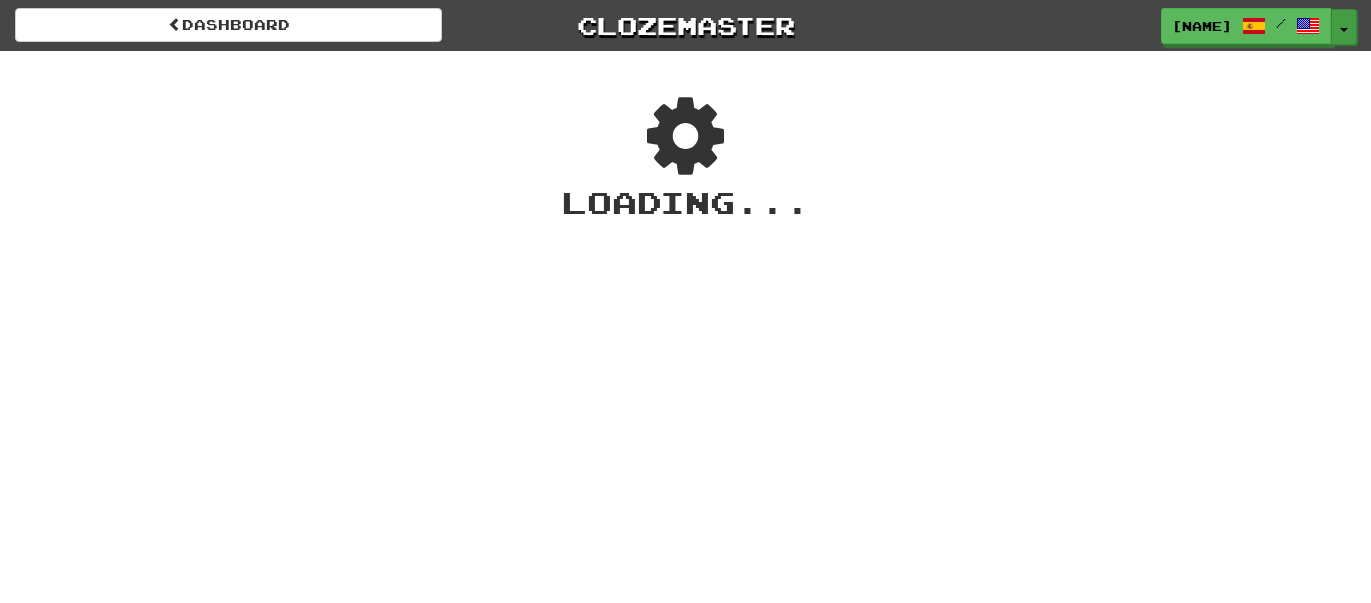 click on "Toggle Dropdown" at bounding box center [1344, 27] 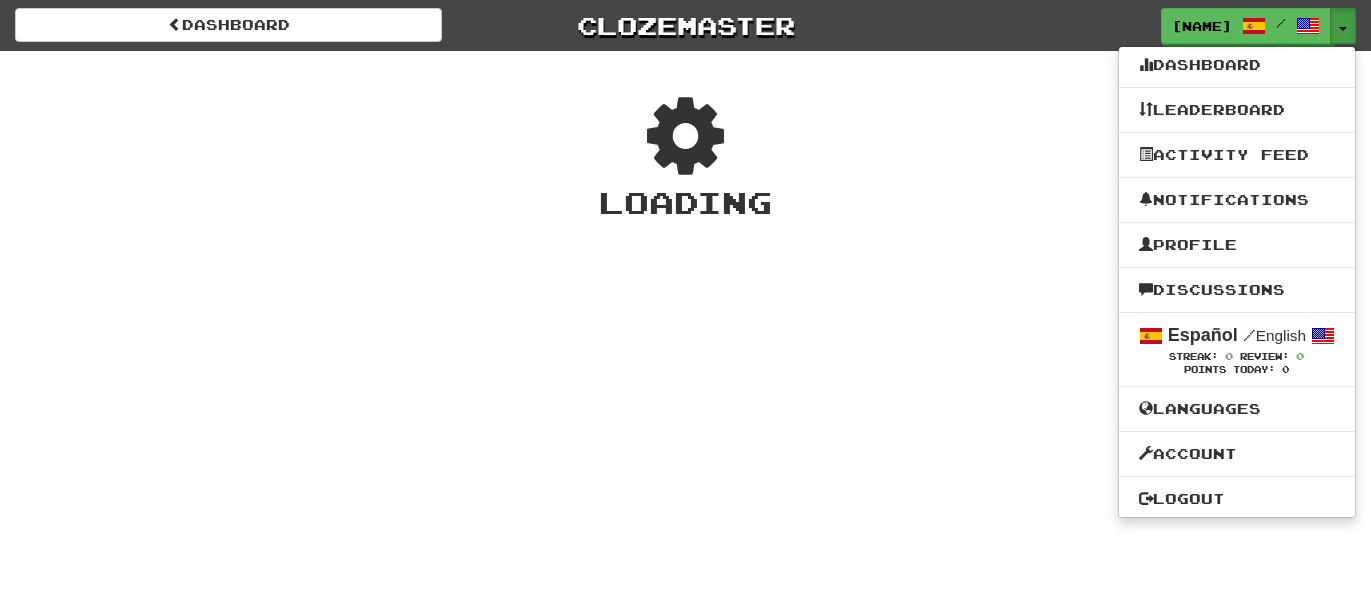 click on "Loading" at bounding box center [685, 202] 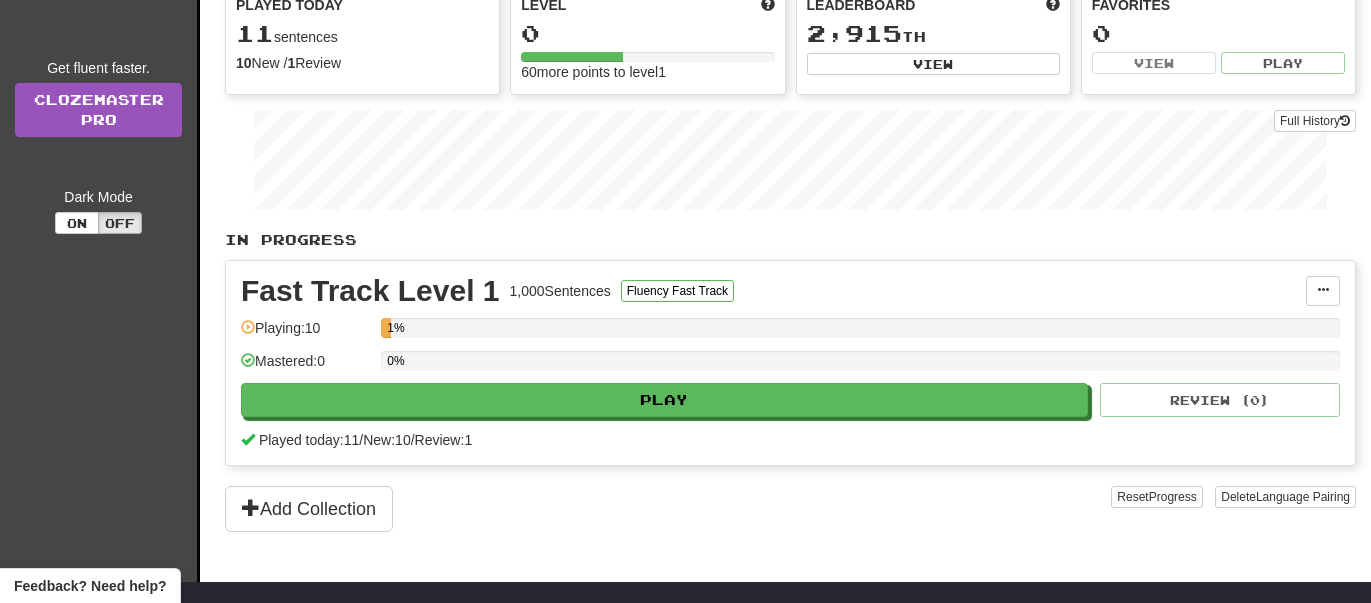 scroll, scrollTop: 212, scrollLeft: 0, axis: vertical 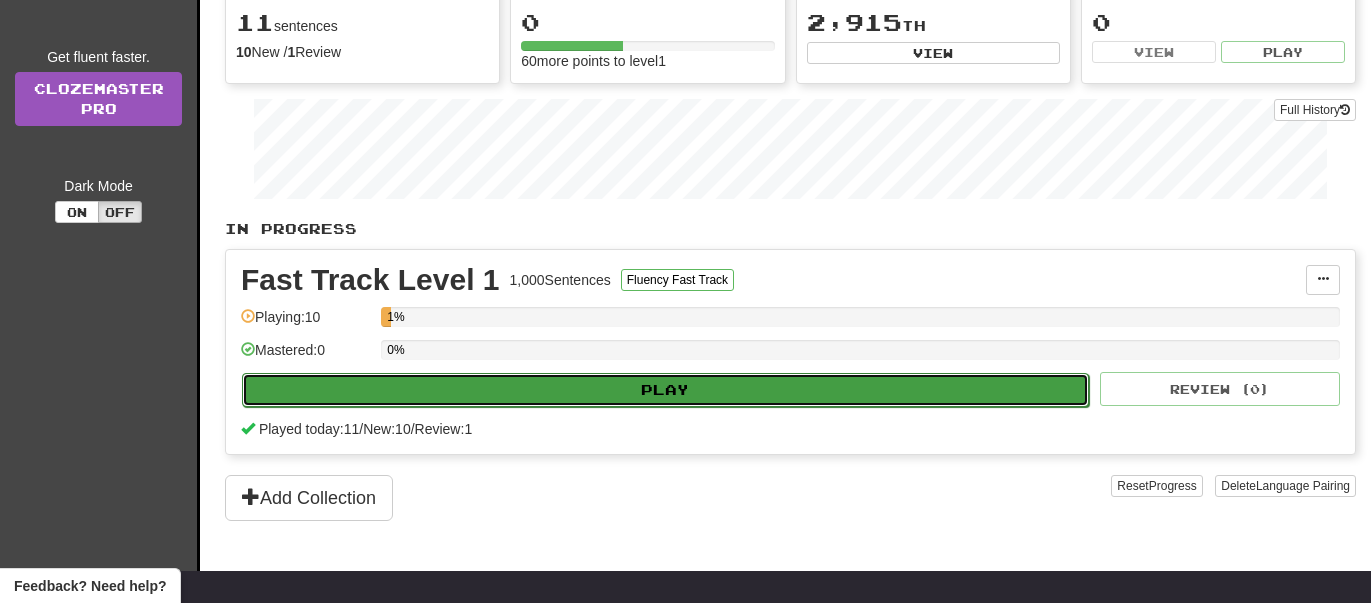 click on "Play" at bounding box center (665, 390) 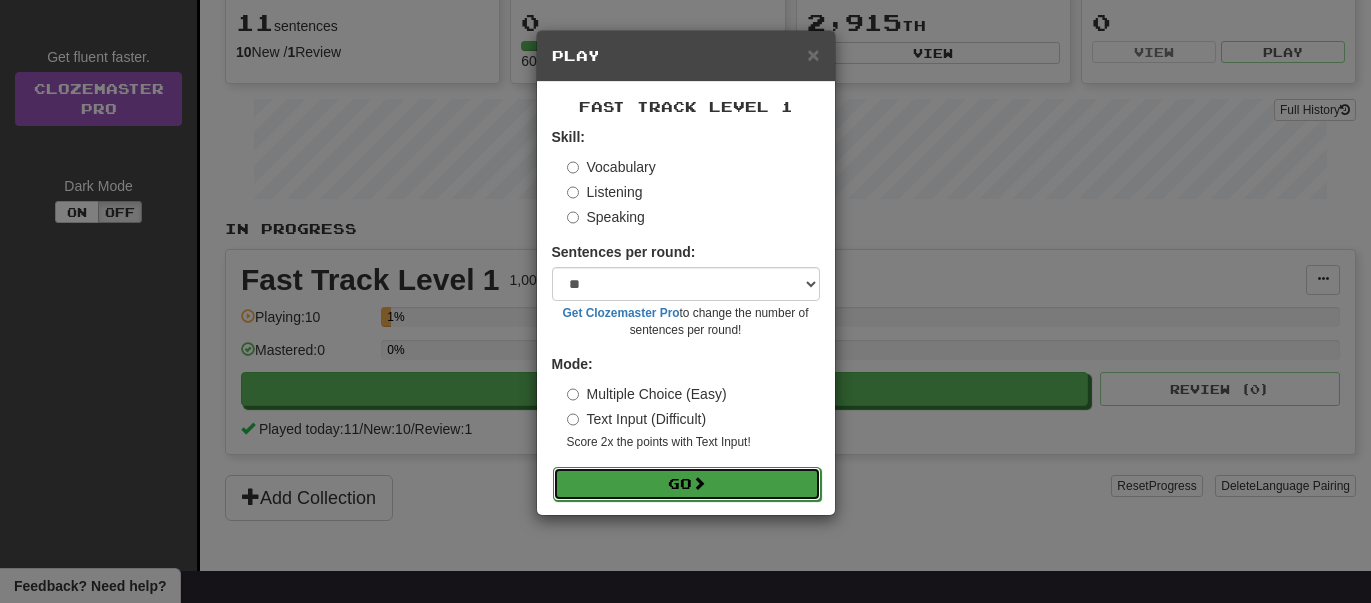 click on "Go" at bounding box center [687, 484] 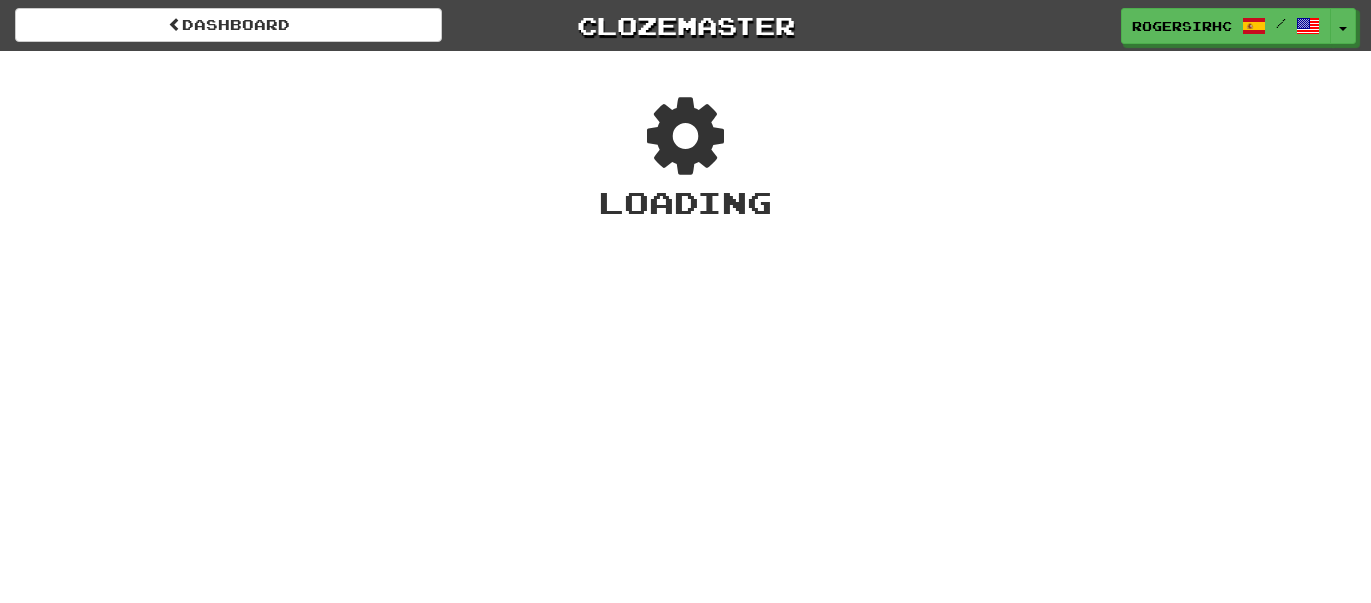 scroll, scrollTop: 0, scrollLeft: 0, axis: both 